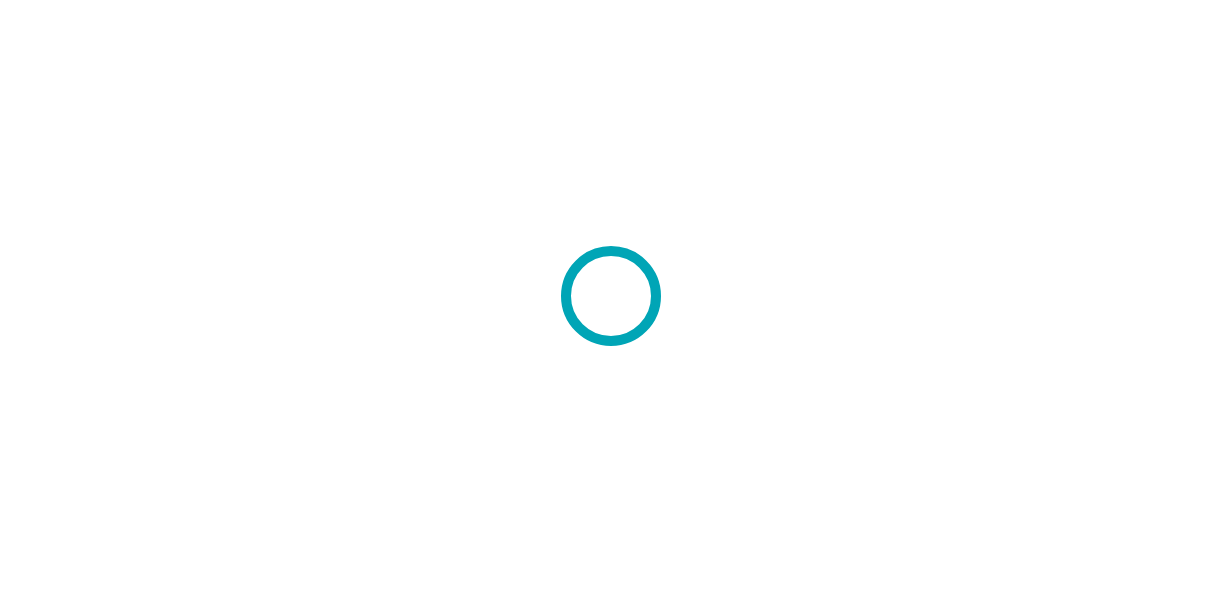 scroll, scrollTop: 0, scrollLeft: 0, axis: both 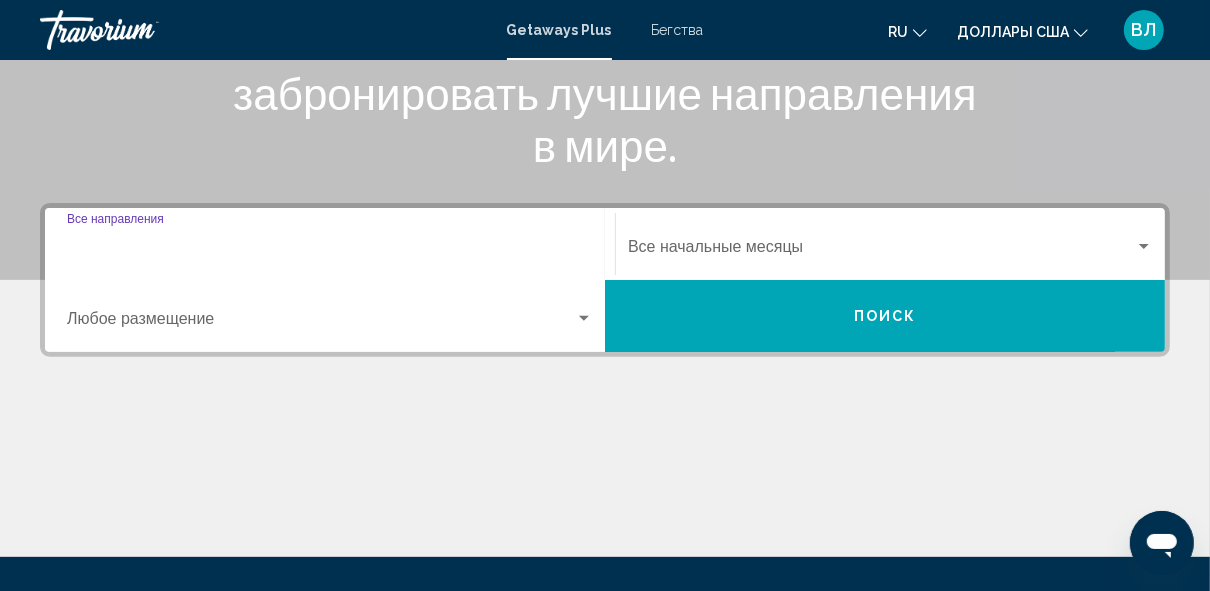 click on "Destination Все направления" at bounding box center [330, 251] 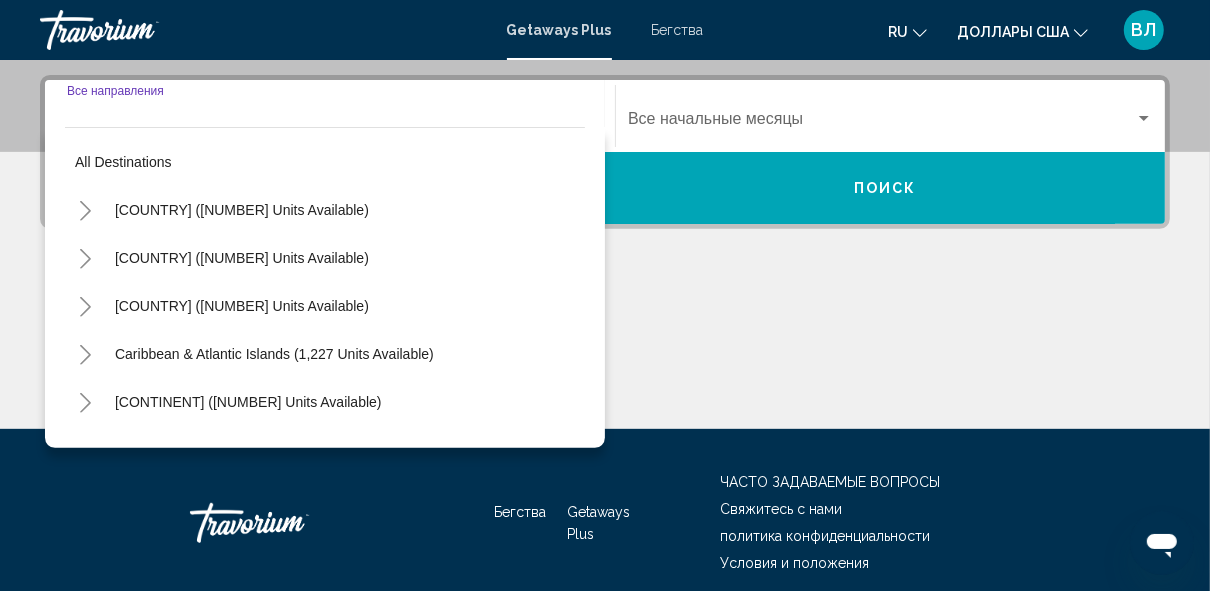 scroll, scrollTop: 457, scrollLeft: 0, axis: vertical 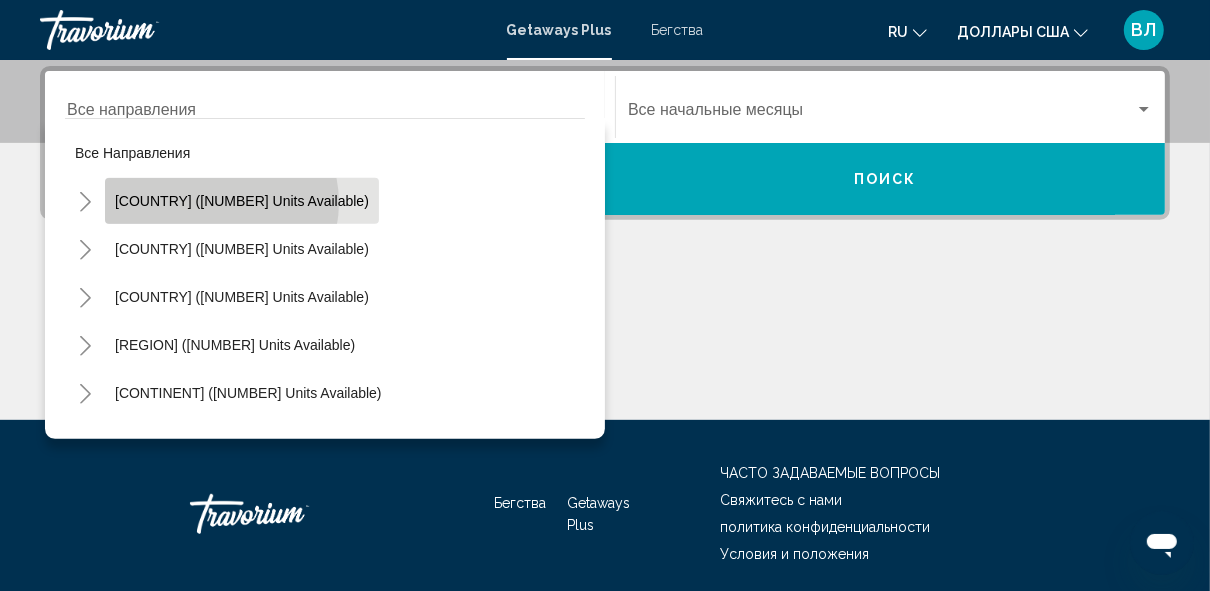 click on "[COUNTRY] ([NUMBER] units available)" 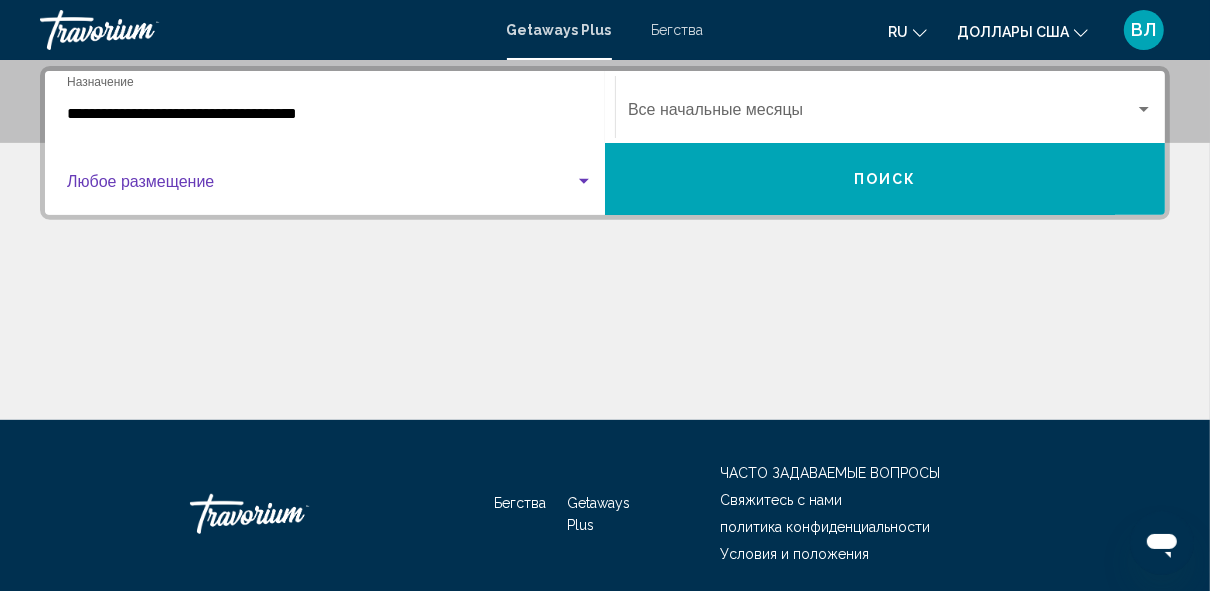 click at bounding box center (321, 186) 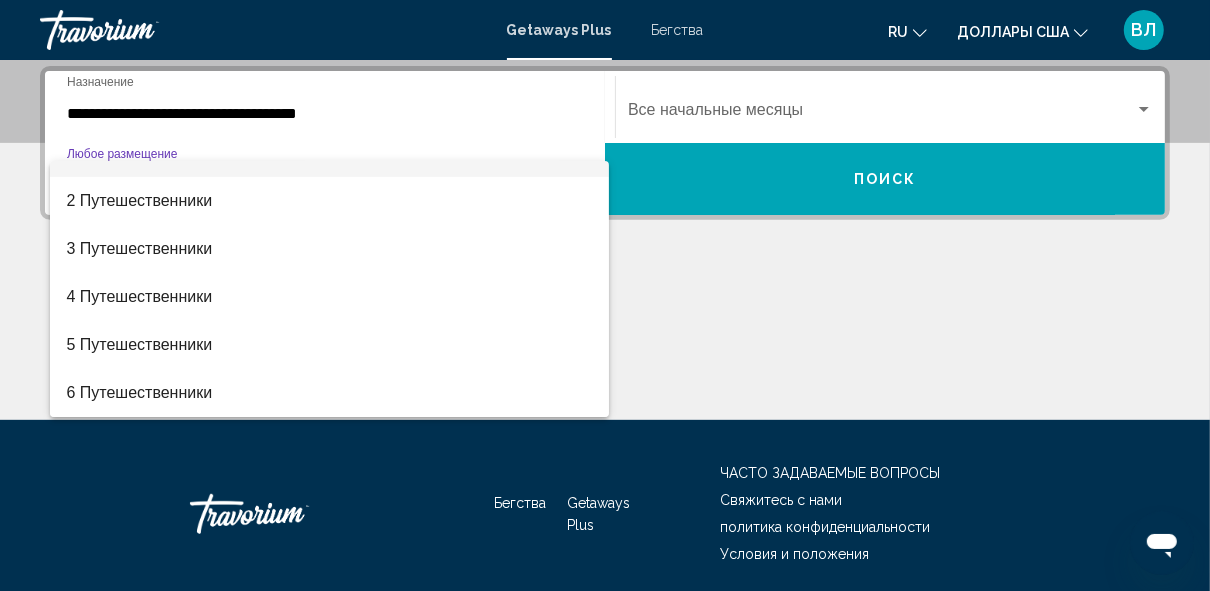 scroll, scrollTop: 64, scrollLeft: 0, axis: vertical 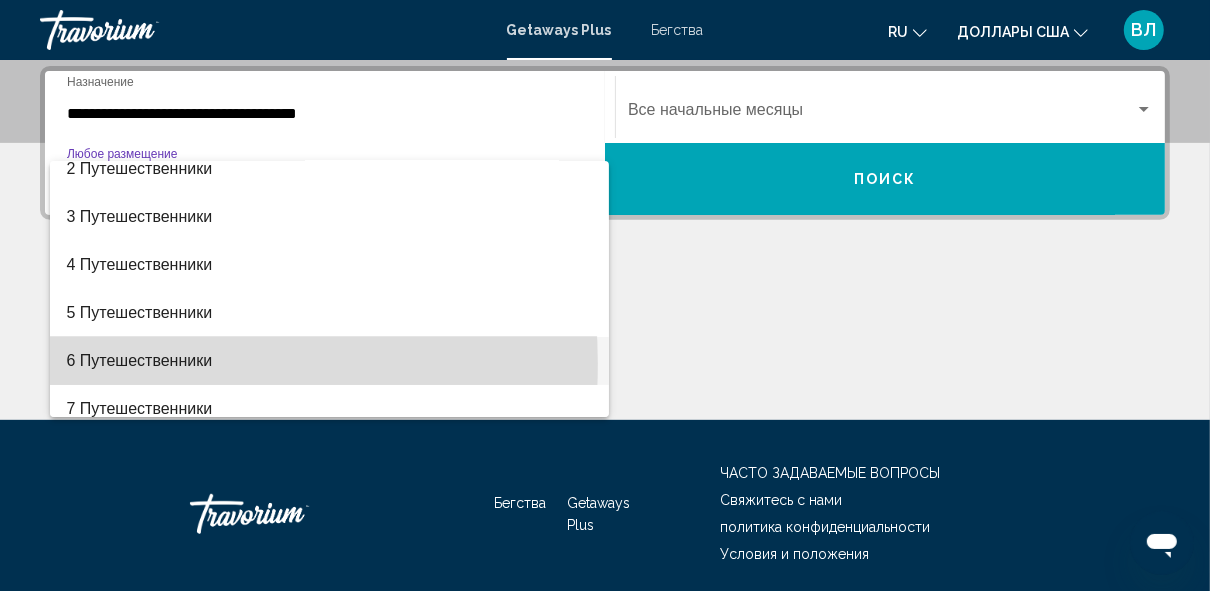 click on "6 Путешественники" at bounding box center (139, 360) 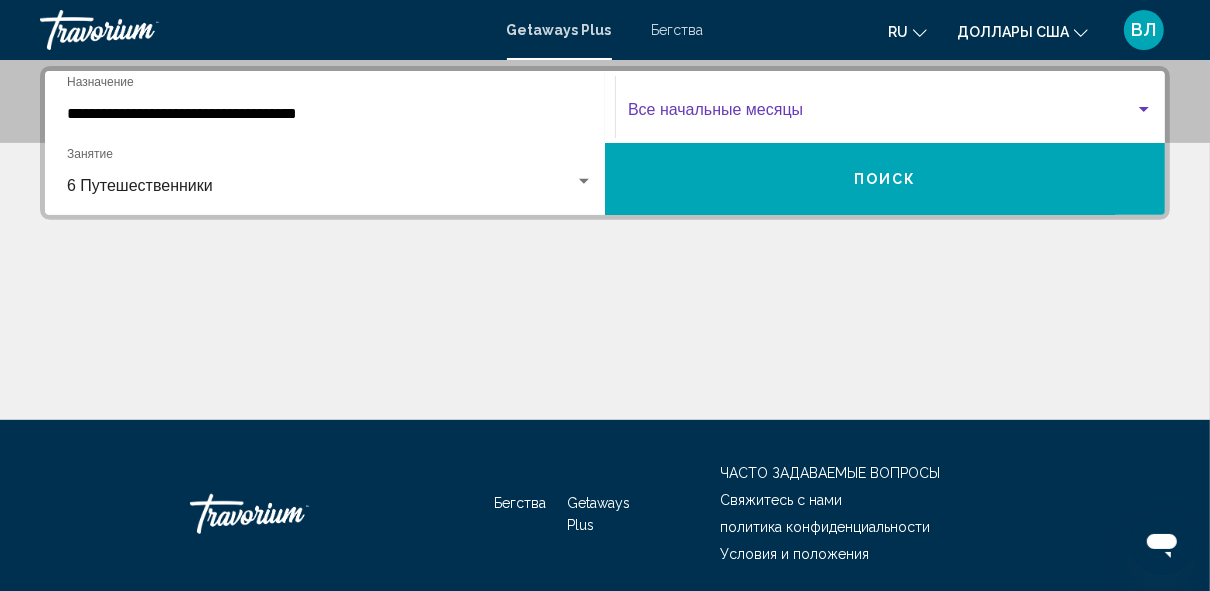 click at bounding box center [1144, 109] 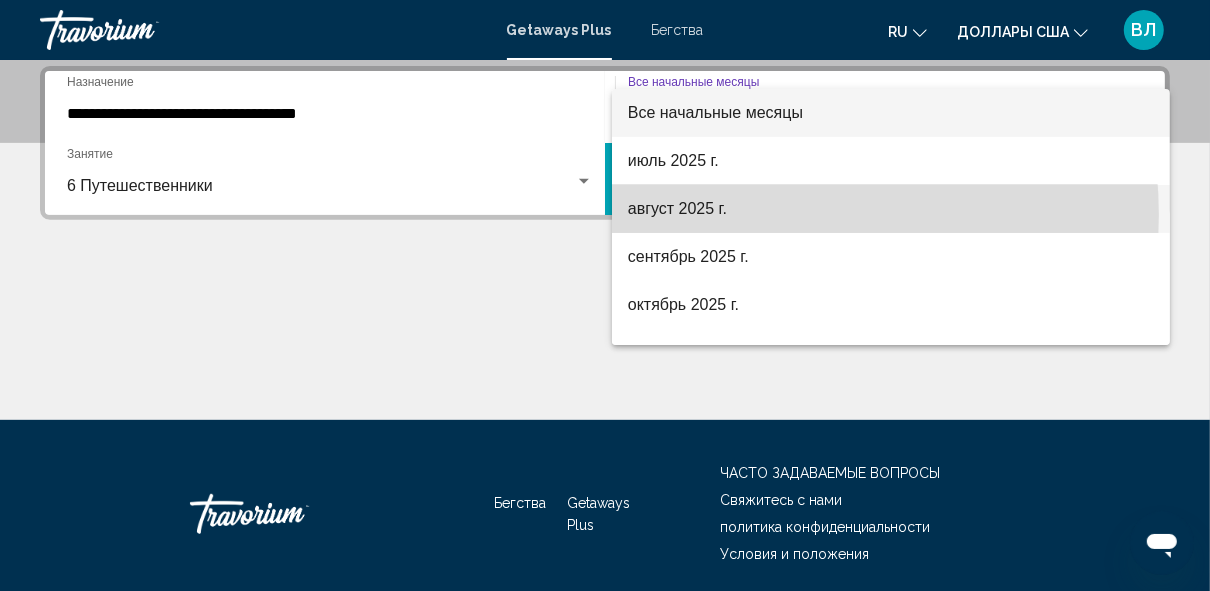 click on "август 2025 г." at bounding box center (891, 209) 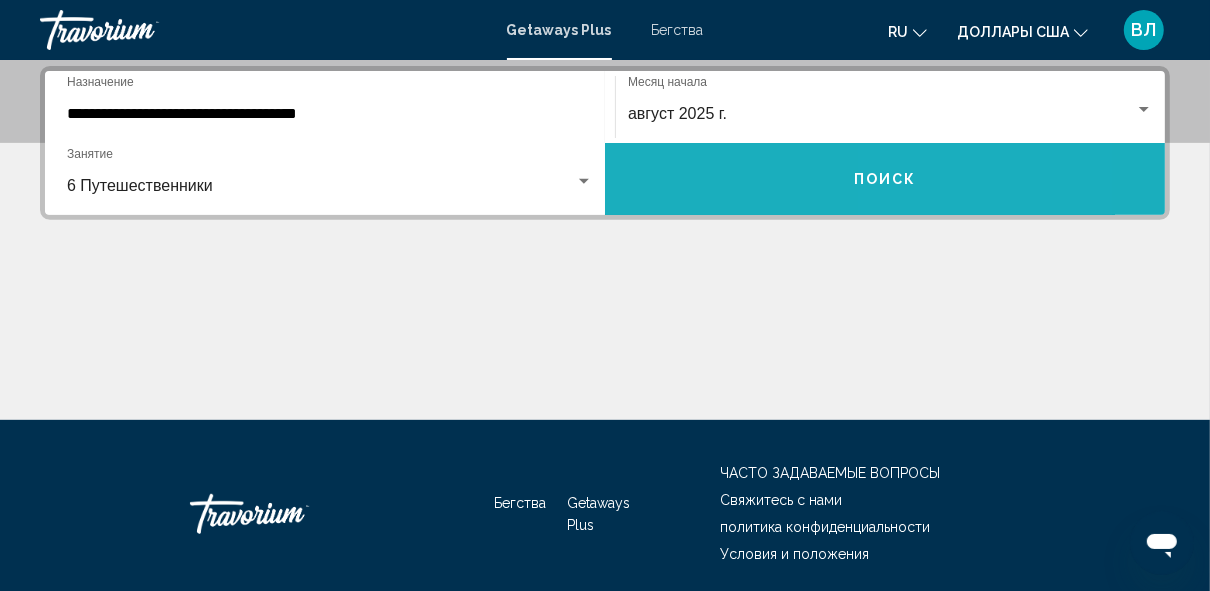 click on "Поиск" at bounding box center (885, 179) 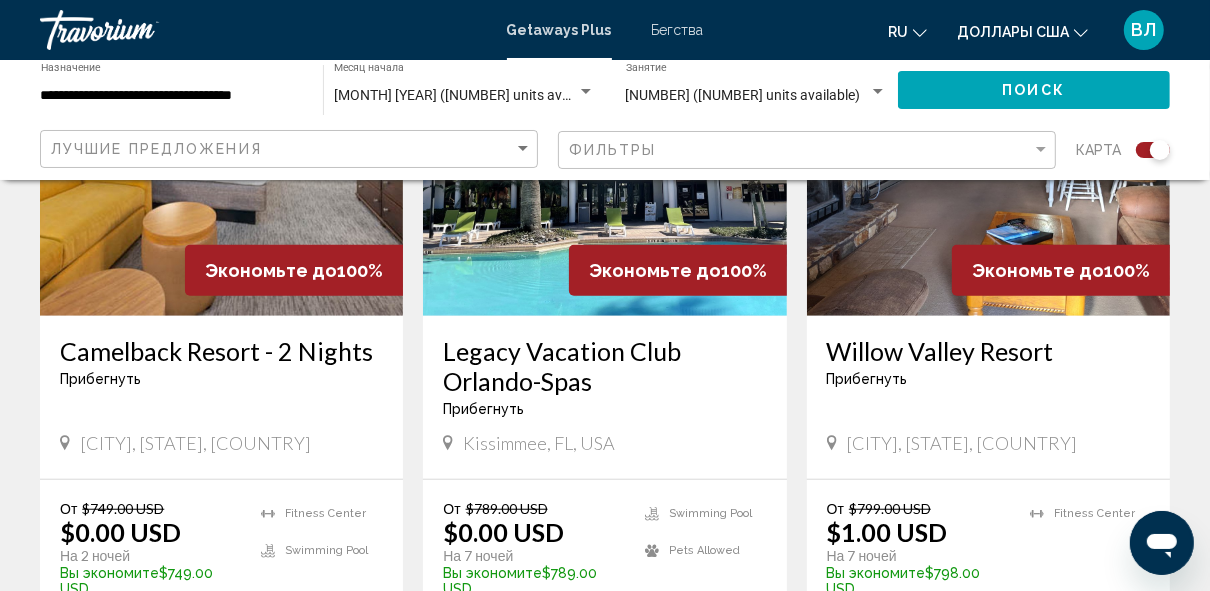 scroll, scrollTop: 903, scrollLeft: 0, axis: vertical 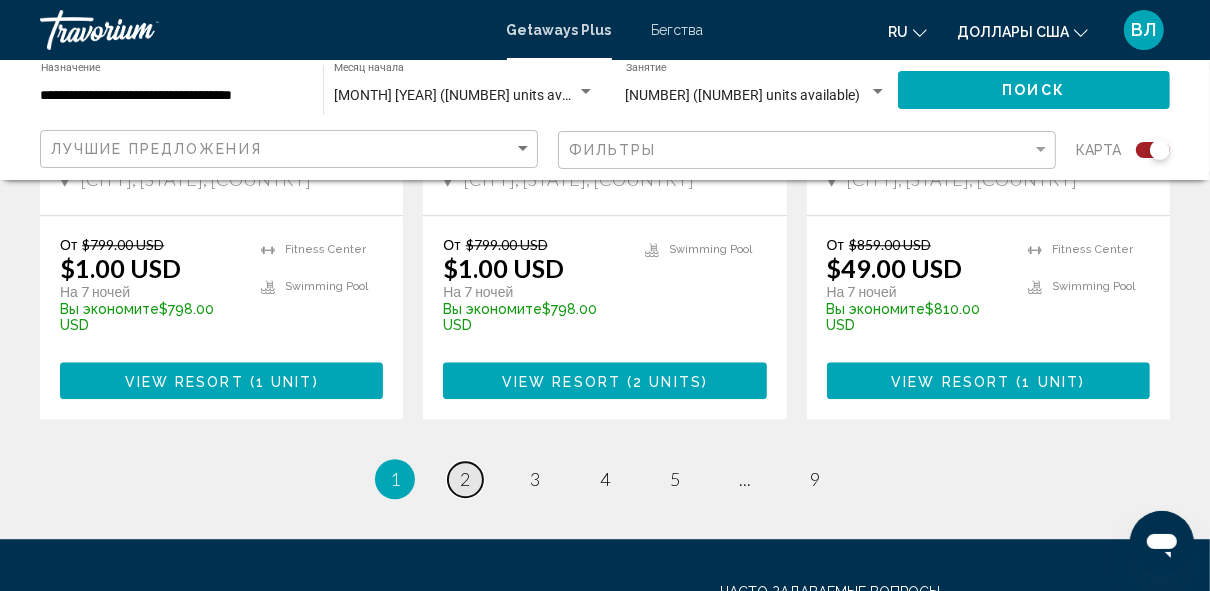 click on "2" at bounding box center [465, 479] 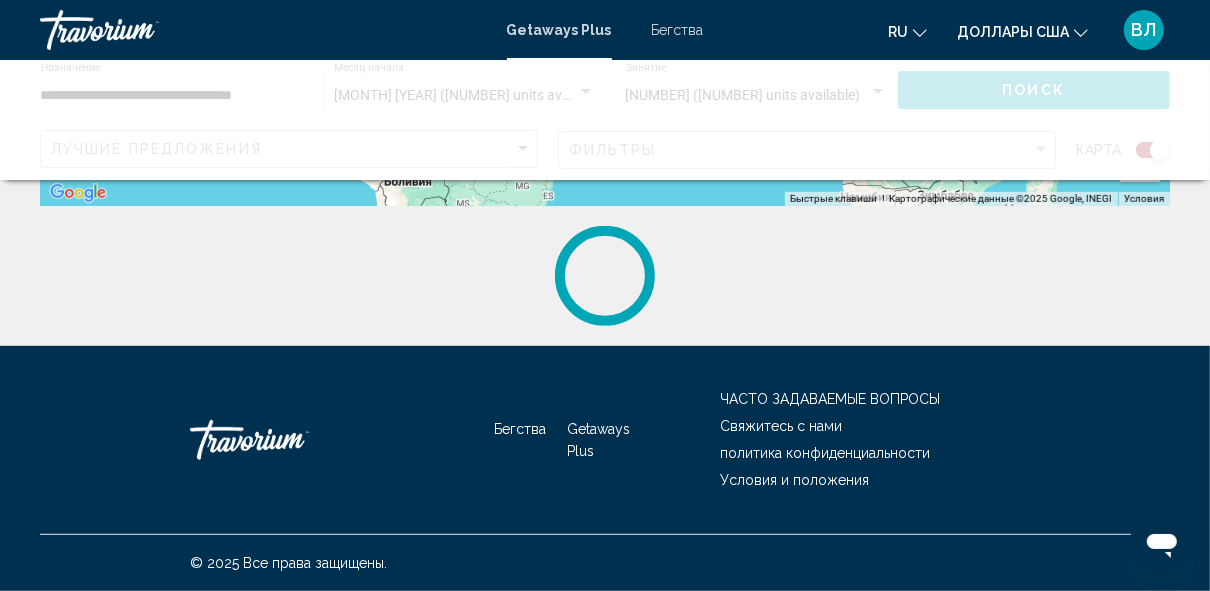 scroll, scrollTop: 0, scrollLeft: 0, axis: both 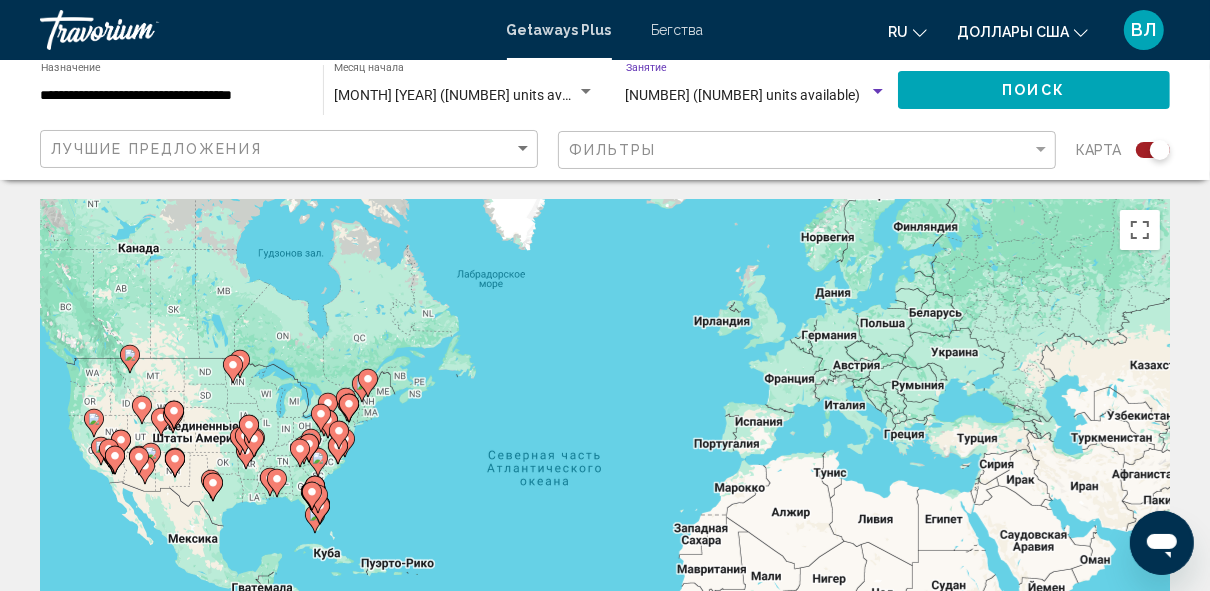 click at bounding box center [878, 91] 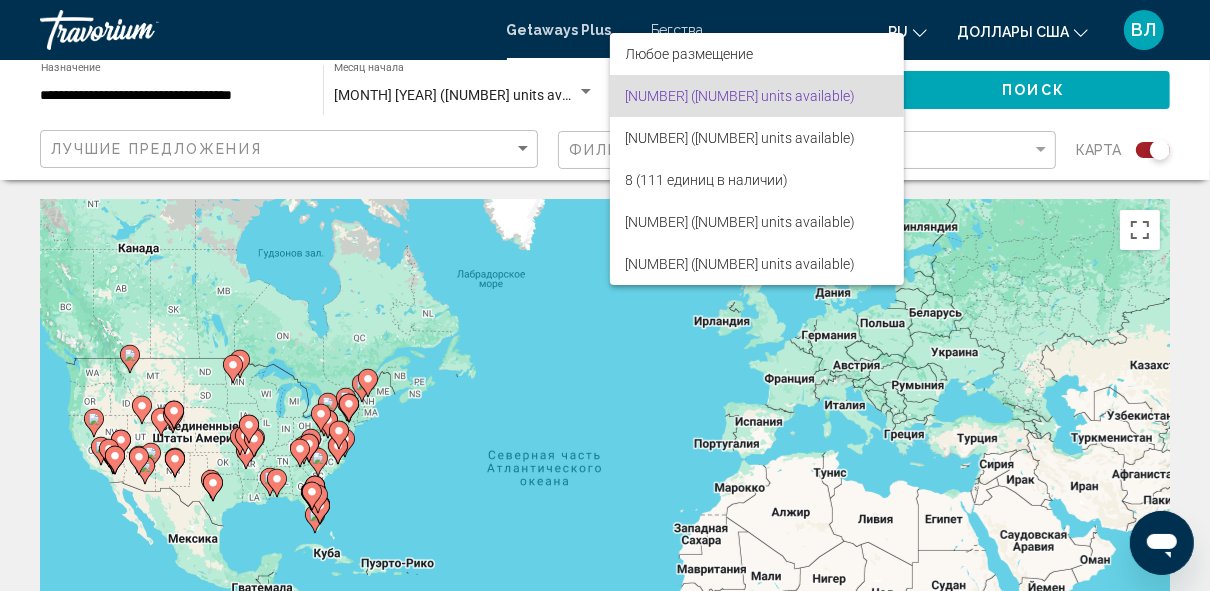 click at bounding box center [605, 295] 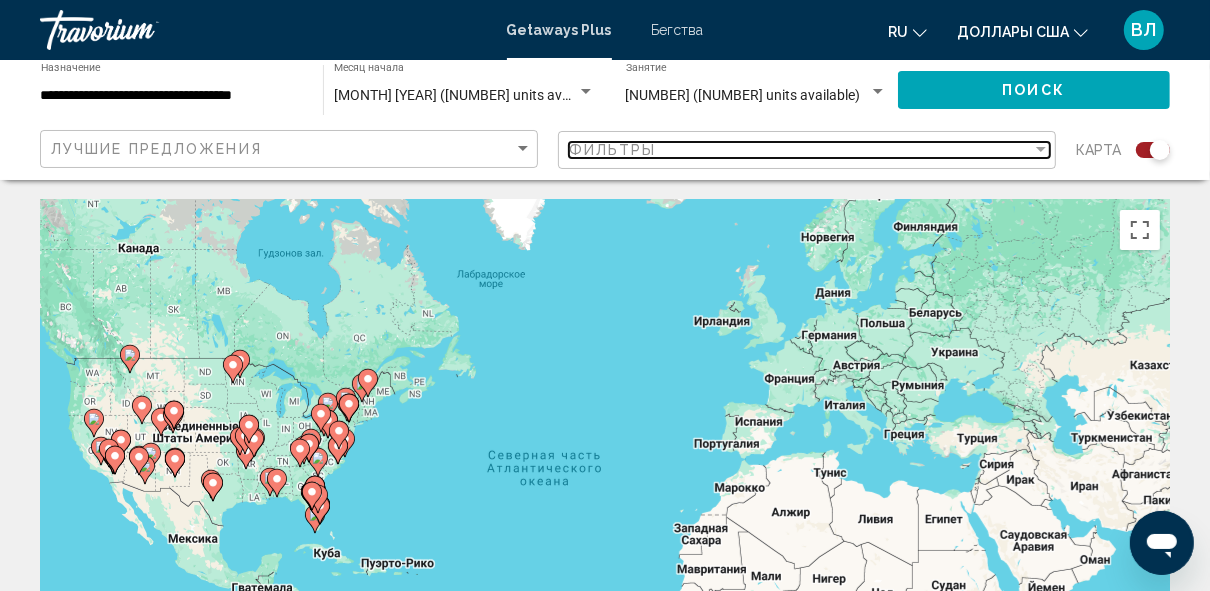 click at bounding box center (1041, 149) 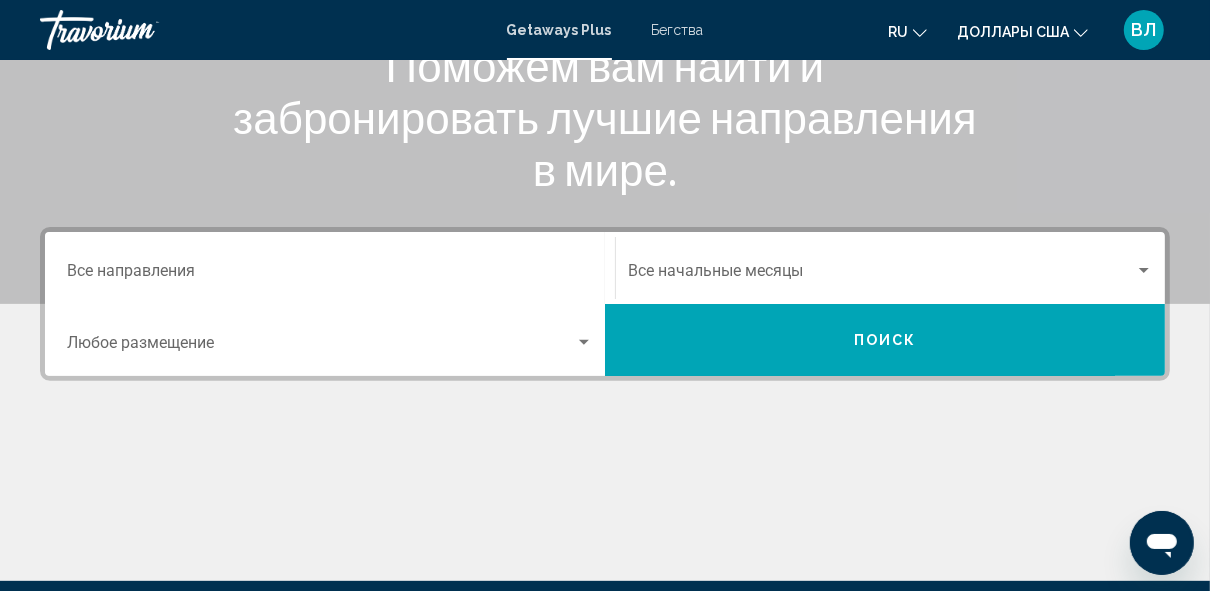 scroll, scrollTop: 298, scrollLeft: 0, axis: vertical 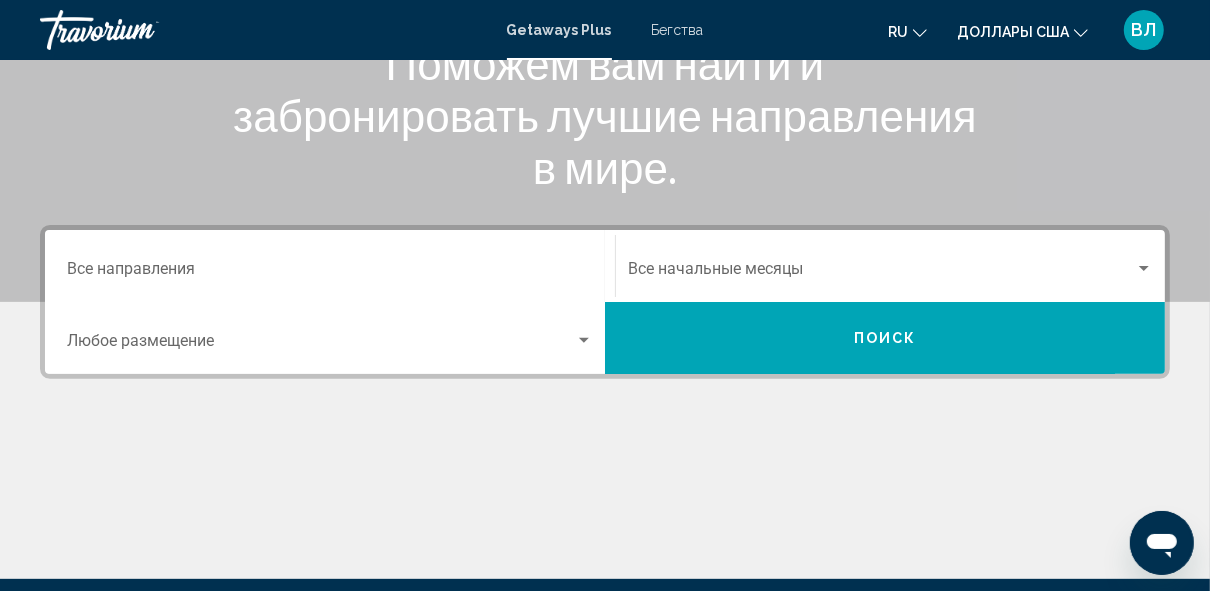 click on "Destination Все направления" at bounding box center [330, 266] 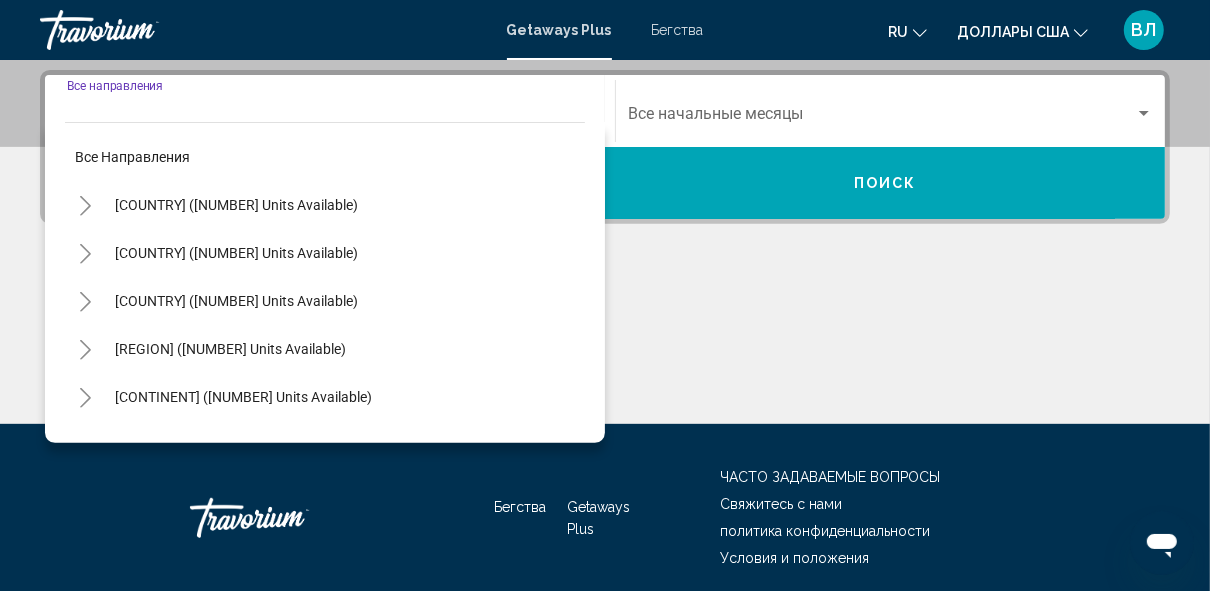 scroll, scrollTop: 457, scrollLeft: 0, axis: vertical 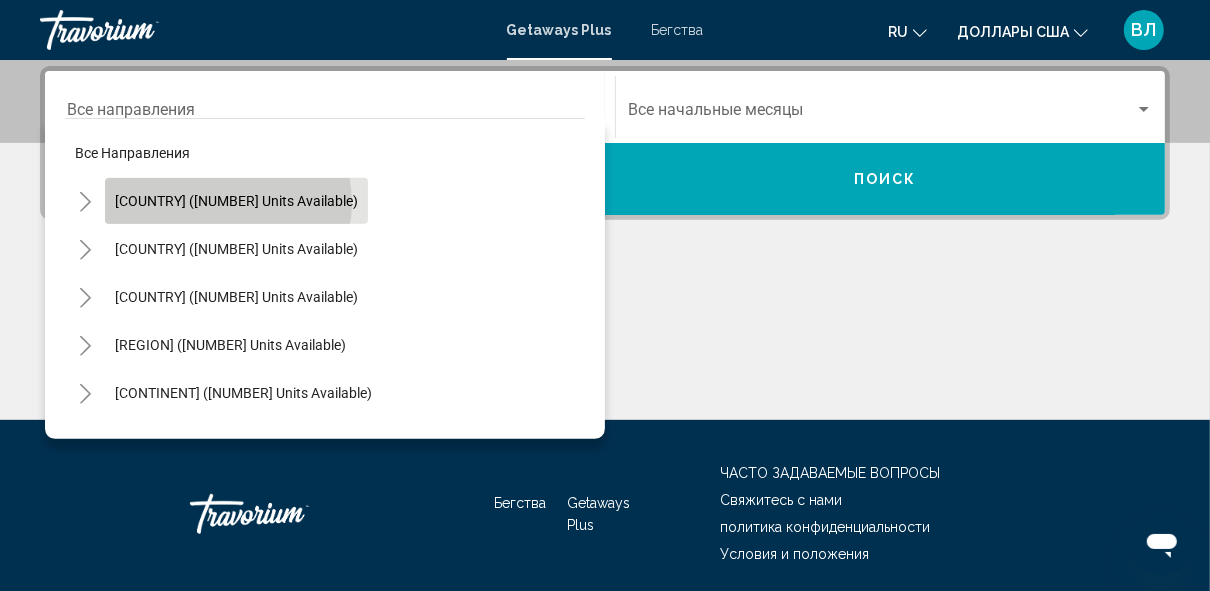 click on "[COUNTRY] ([NUMBER] units available)" 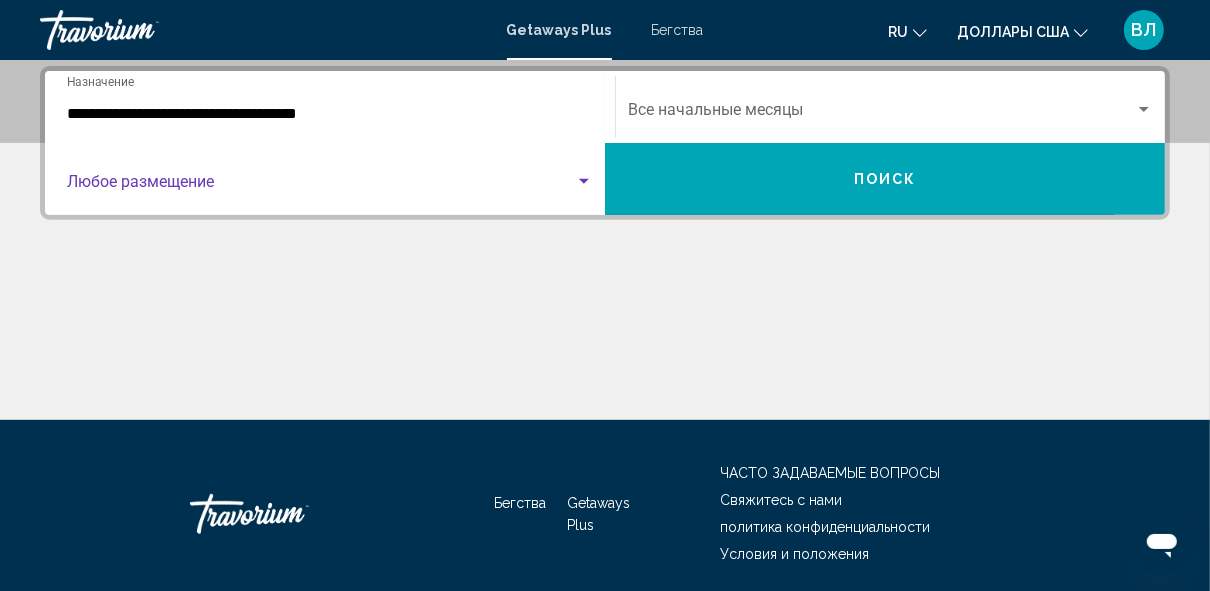click at bounding box center (321, 186) 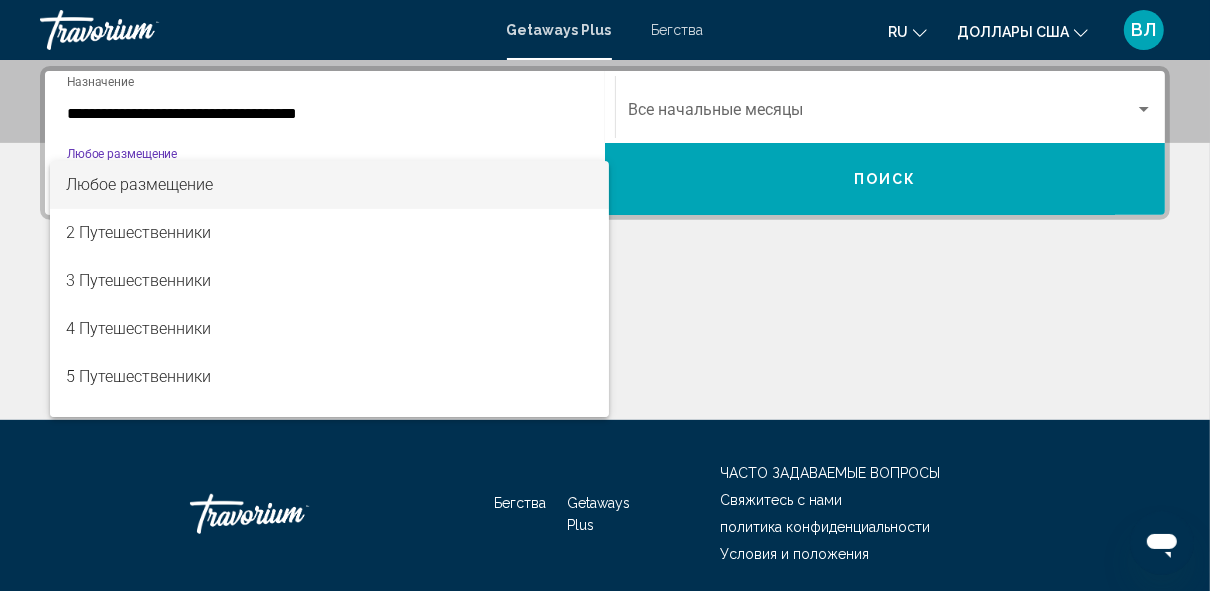 scroll, scrollTop: 32, scrollLeft: 0, axis: vertical 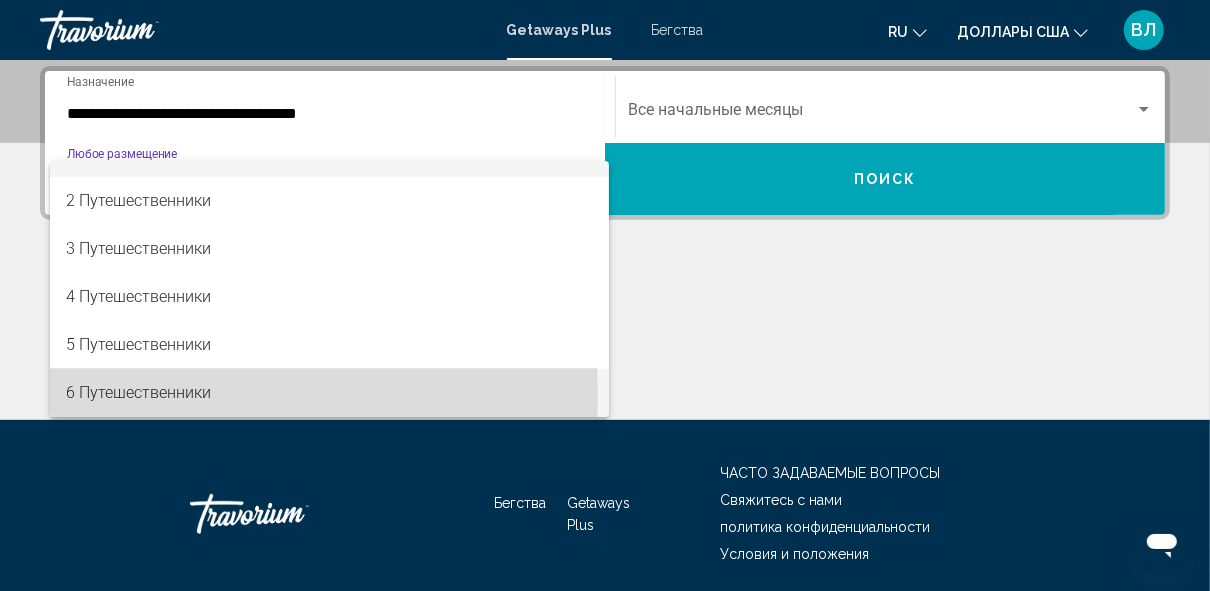 click on "6 Путешественники" at bounding box center (138, 392) 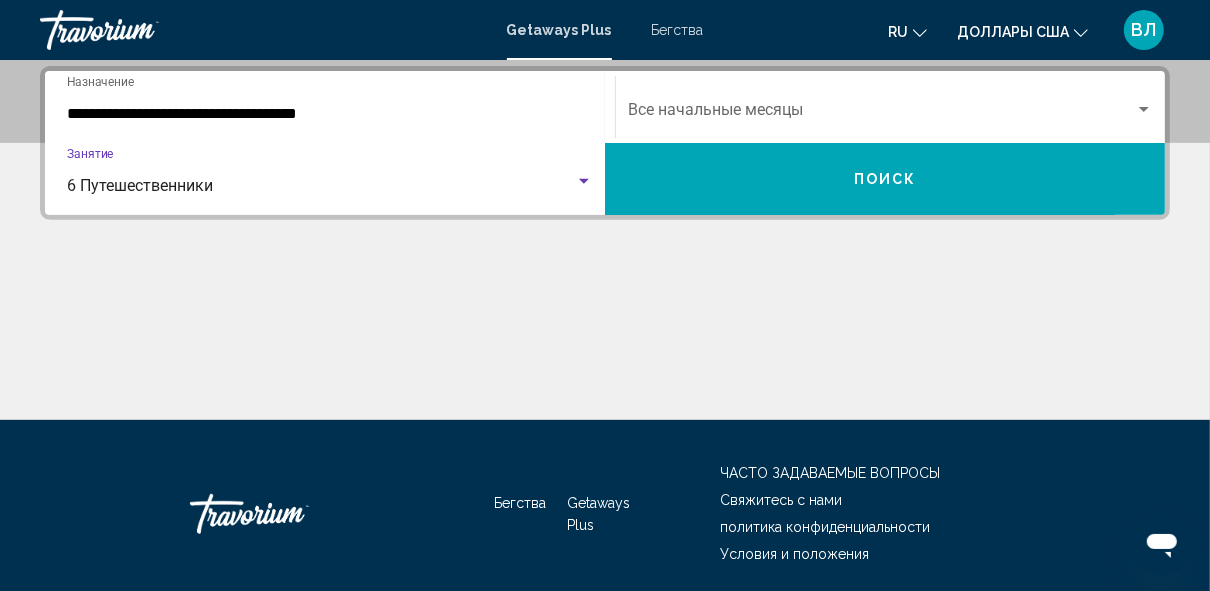 click at bounding box center (1144, 110) 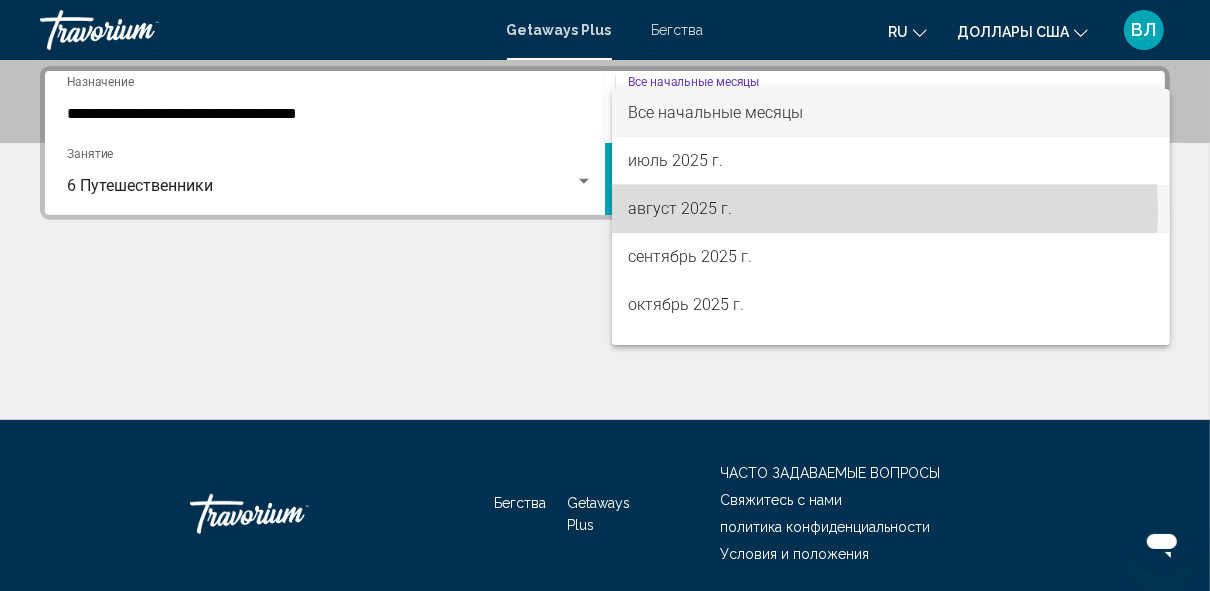 click on "август 2025 г." at bounding box center (680, 208) 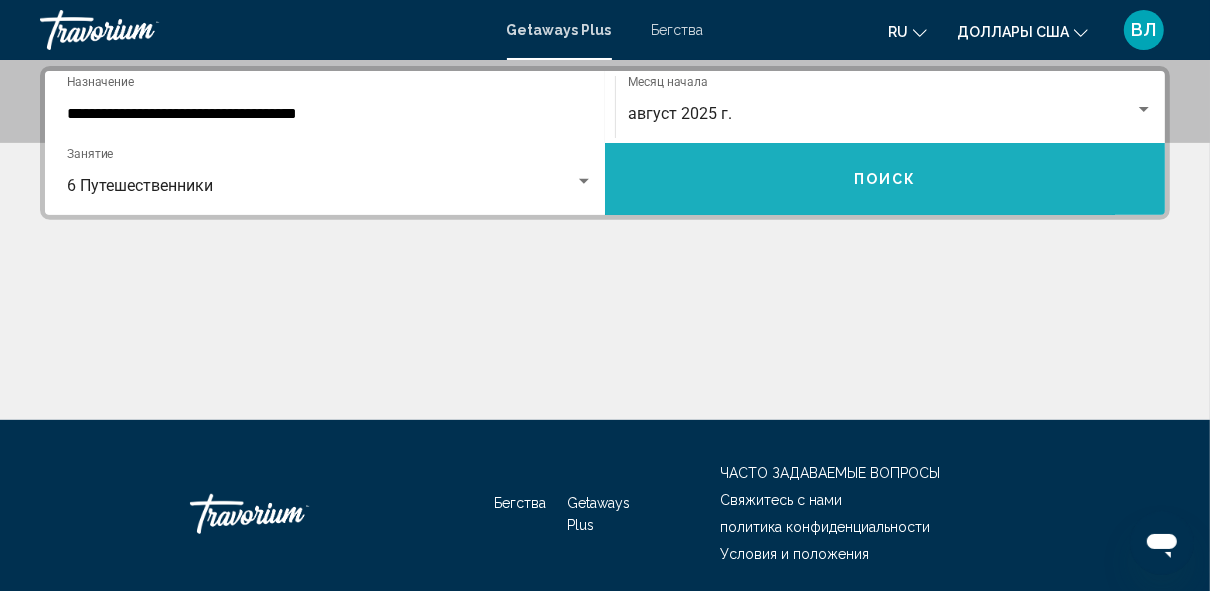 click on "Поиск" at bounding box center [885, 180] 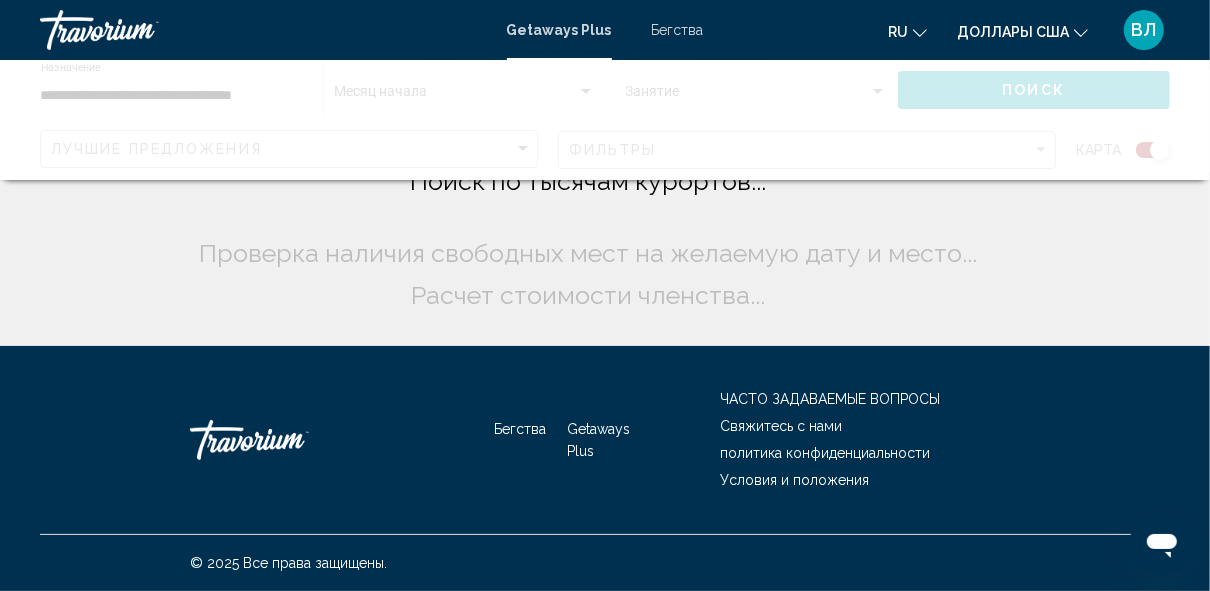 scroll, scrollTop: 0, scrollLeft: 0, axis: both 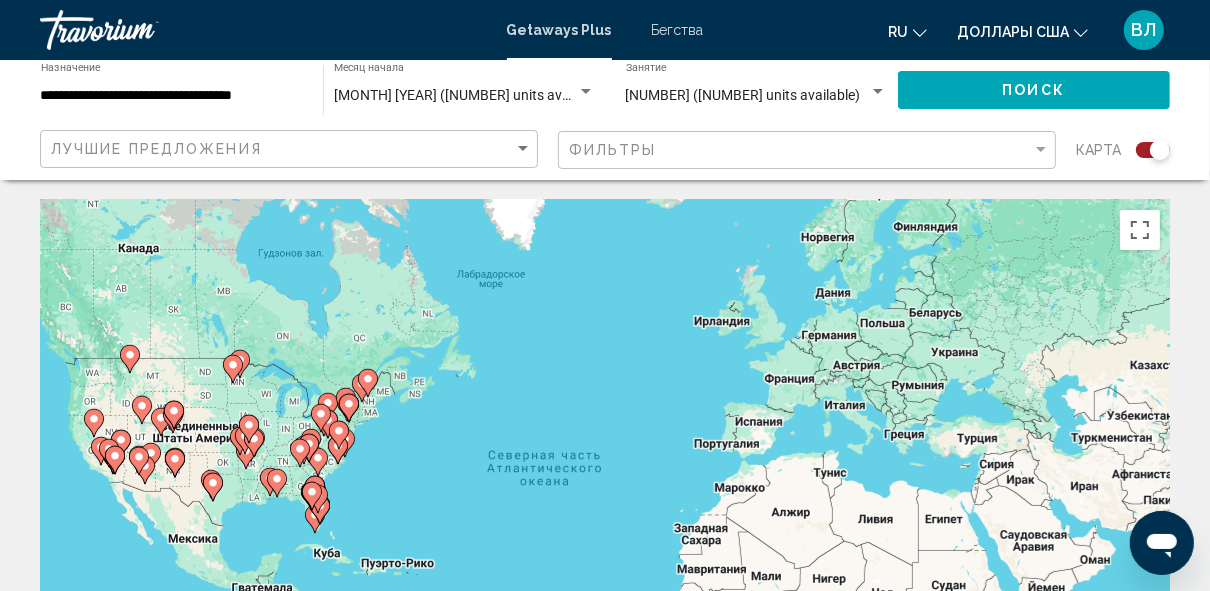 click on "Чтобы активировать перетаскивание с помощью клавиатуры, нажмите Alt + Ввод. После этого перемещайте маркер, используя клавиши со стрелками. Чтобы завершить перетаскивание, нажмите клавишу Ввод. Чтобы отменить действие, нажмите клавишу Esc." at bounding box center [605, 500] 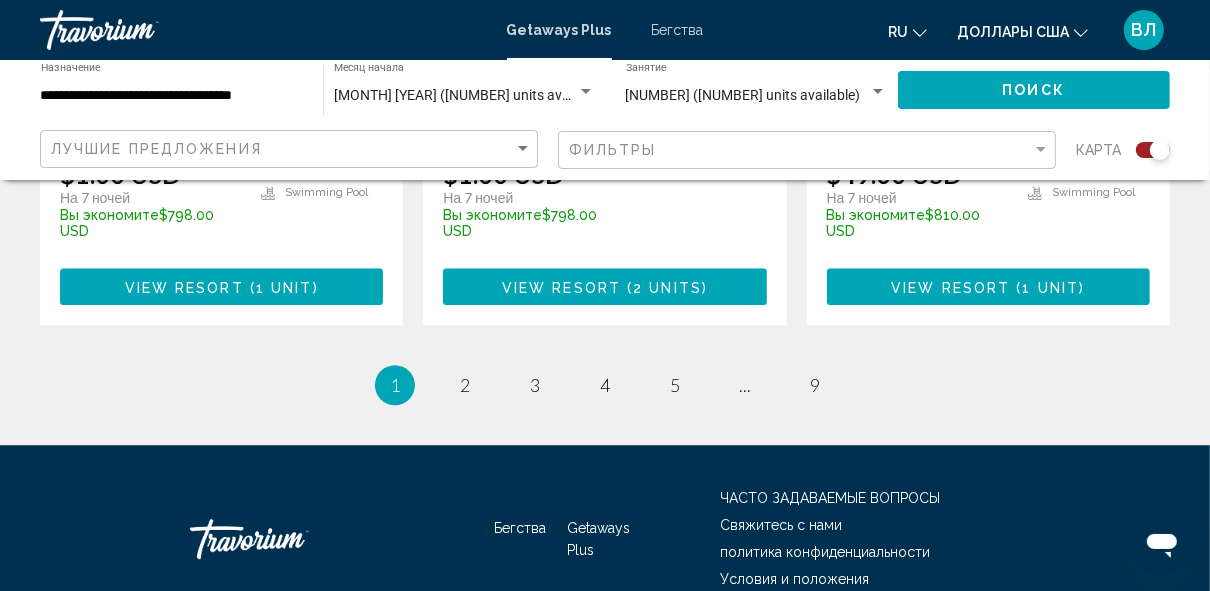 scroll, scrollTop: 3532, scrollLeft: 0, axis: vertical 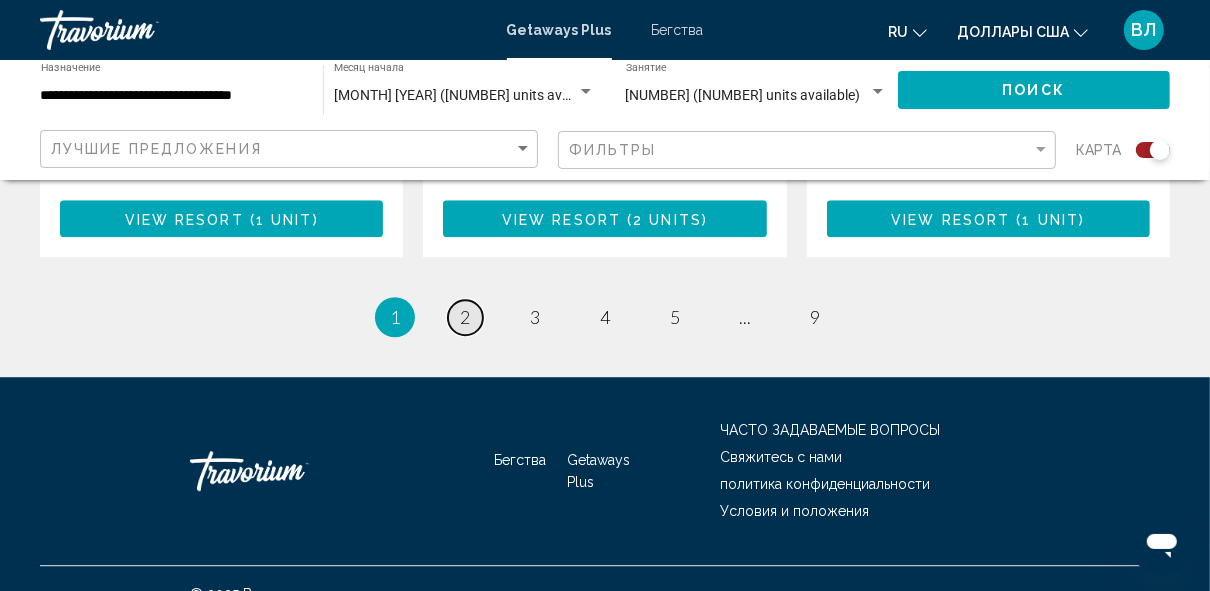 click on "2" at bounding box center (465, 317) 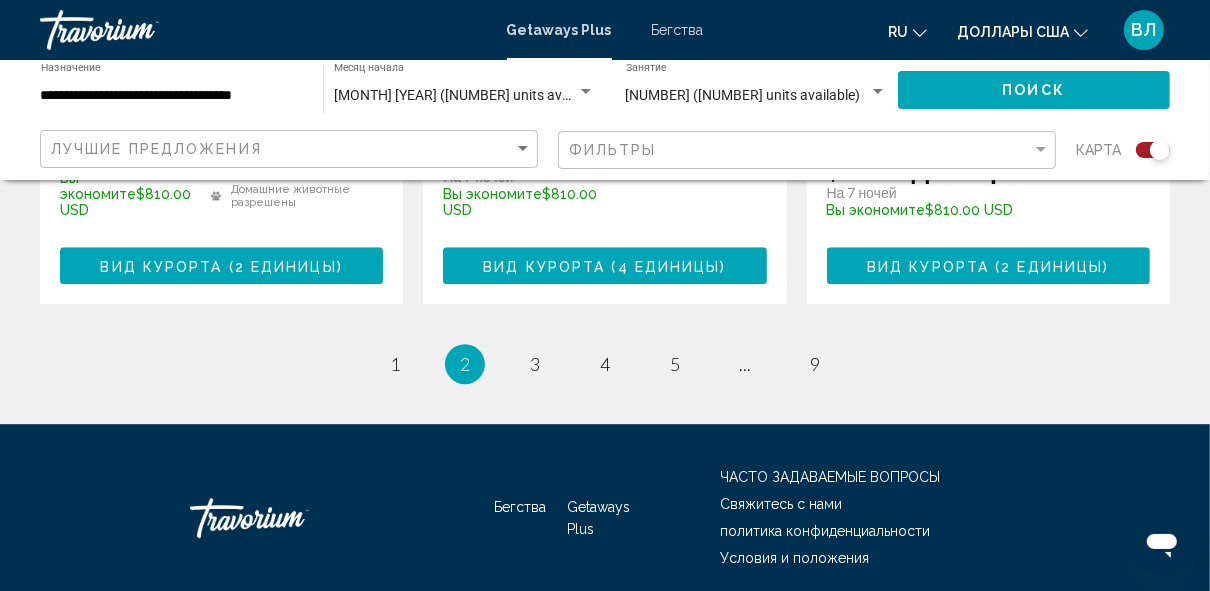 scroll, scrollTop: 3693, scrollLeft: 0, axis: vertical 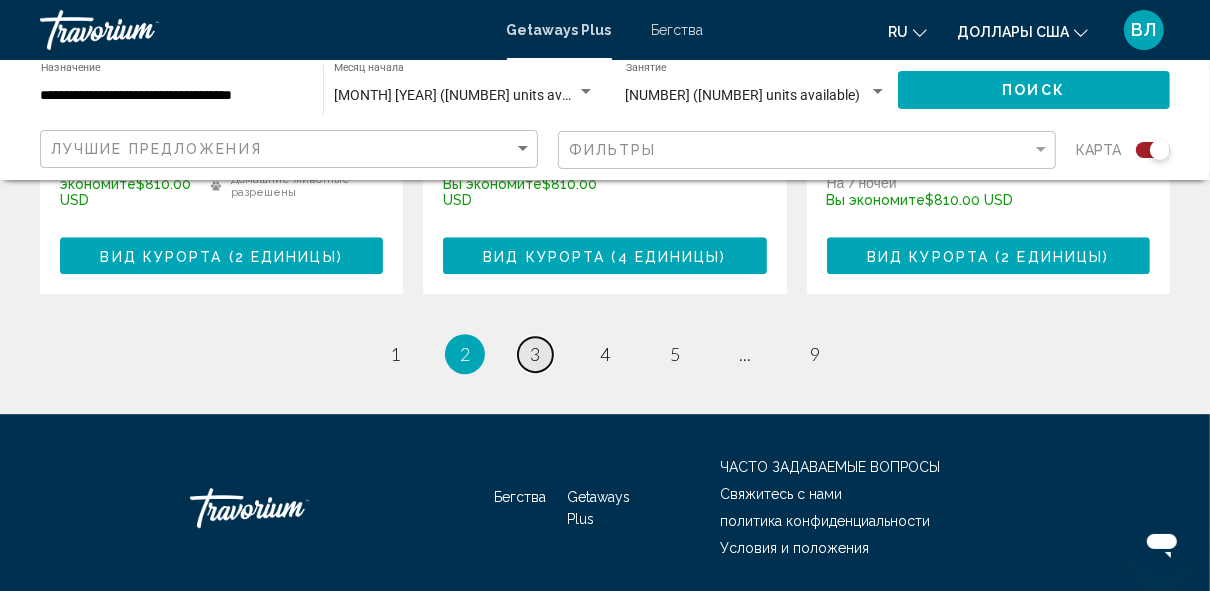 click on "3" at bounding box center [535, 354] 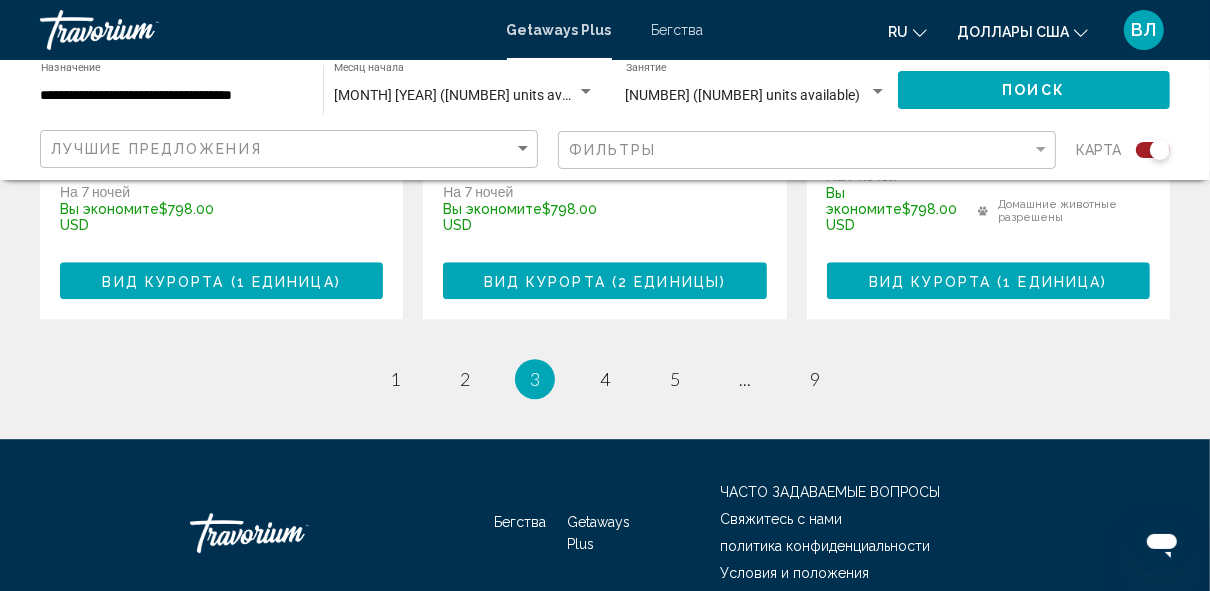scroll, scrollTop: 3647, scrollLeft: 0, axis: vertical 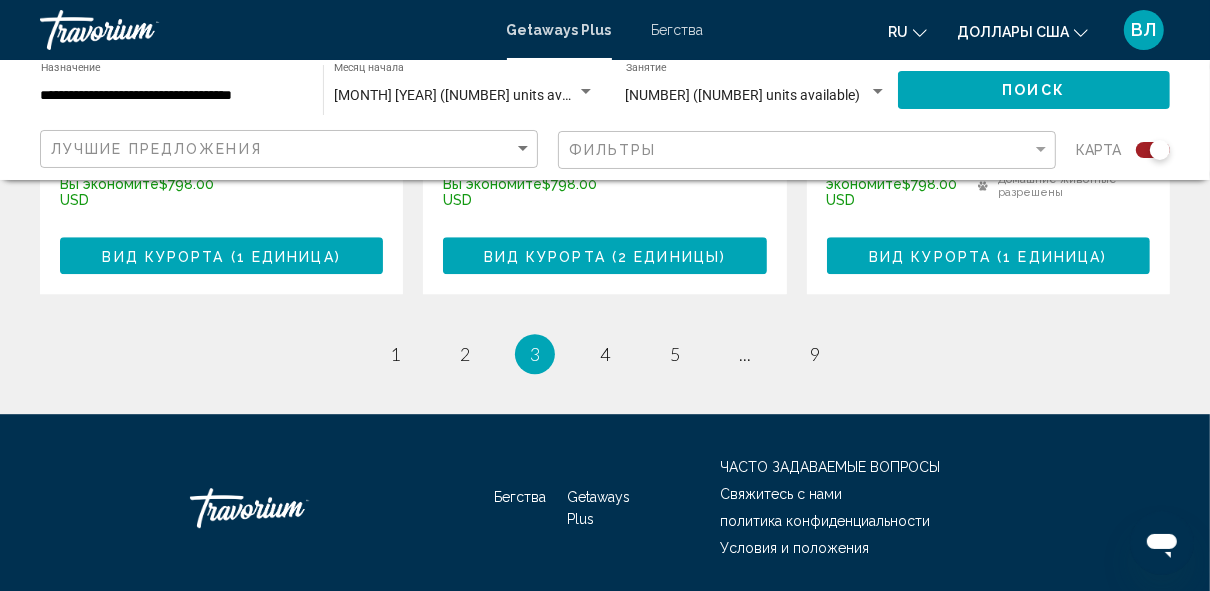 drag, startPoint x: 1214, startPoint y: 74, endPoint x: 53, endPoint y: 40, distance: 1161.4977 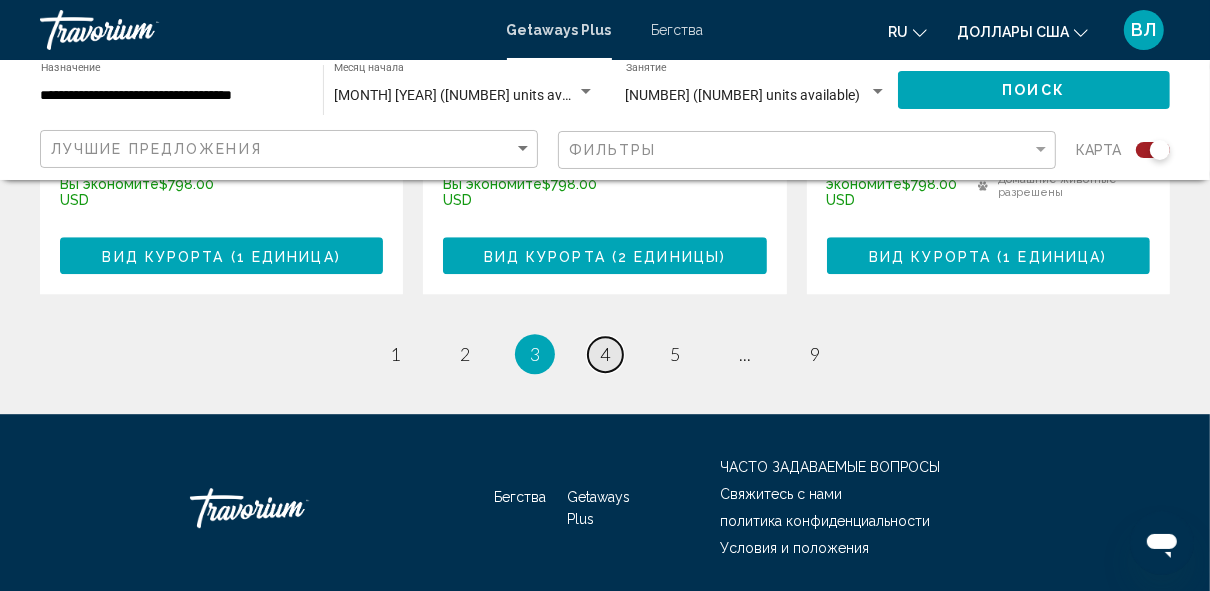 click on "4" at bounding box center (605, 354) 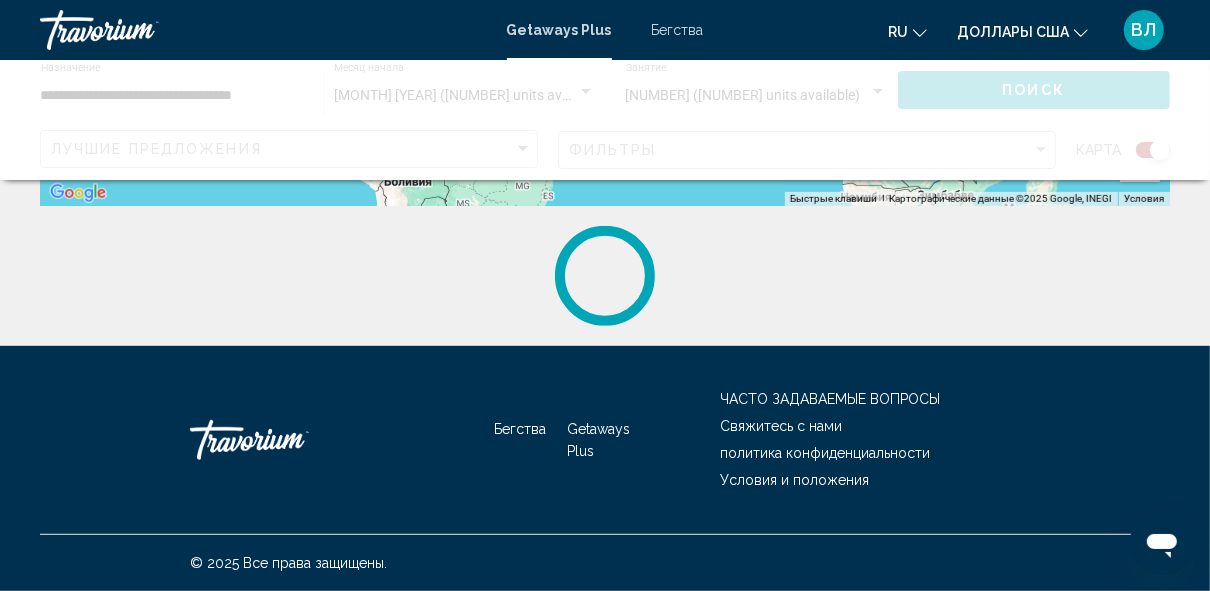 scroll, scrollTop: 0, scrollLeft: 0, axis: both 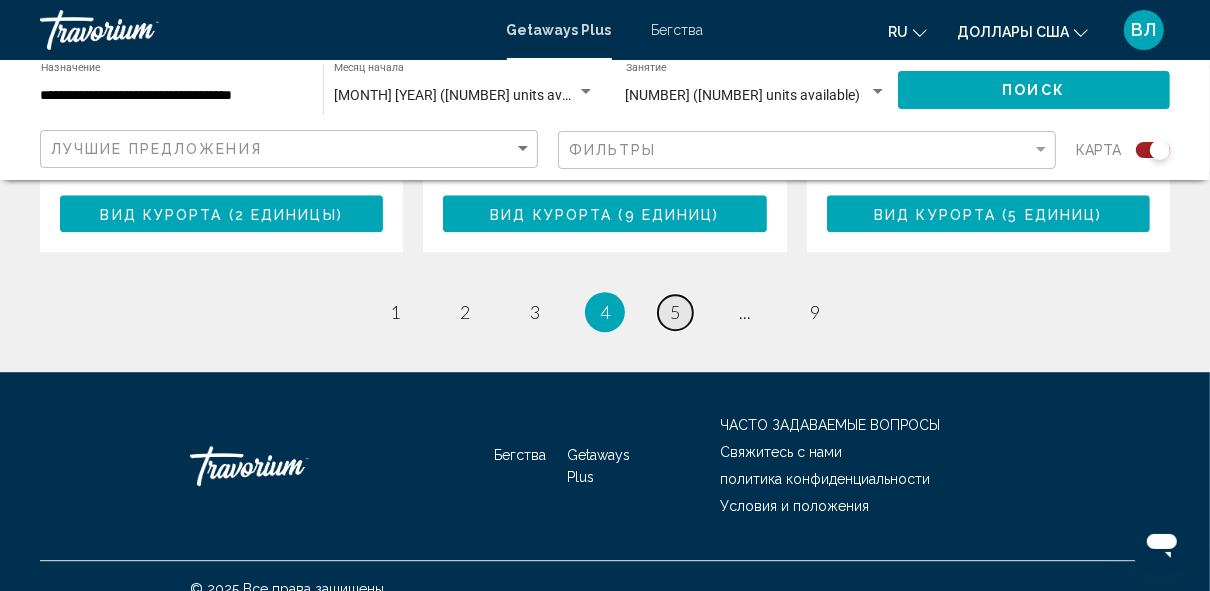 click on "5" at bounding box center (675, 312) 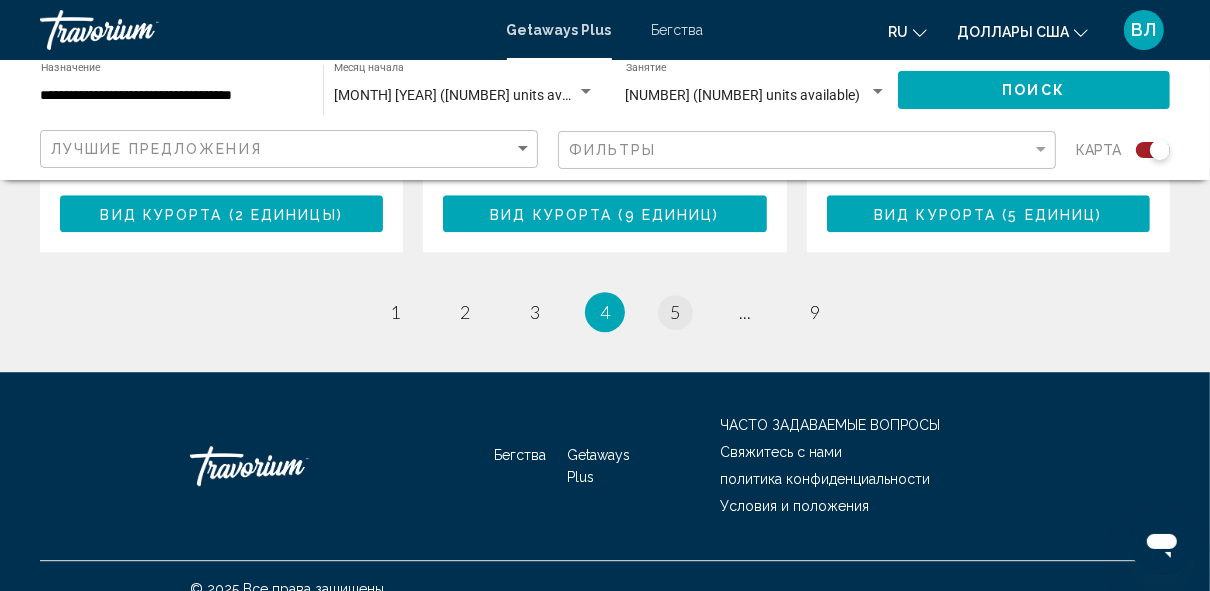 scroll, scrollTop: 0, scrollLeft: 0, axis: both 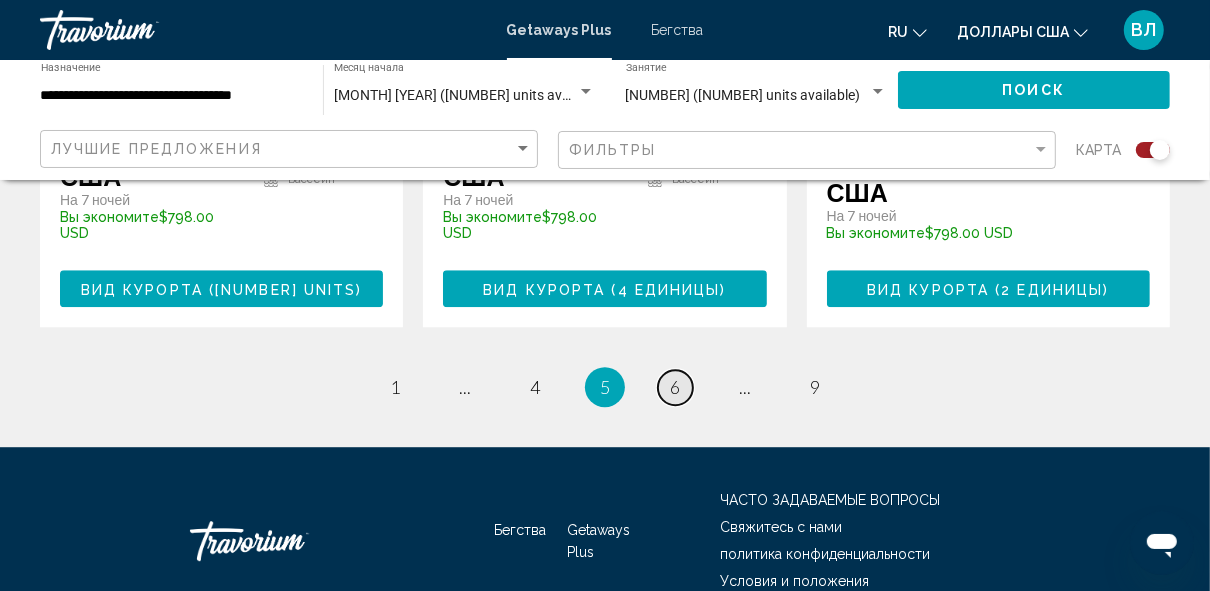 click on "6" at bounding box center (675, 387) 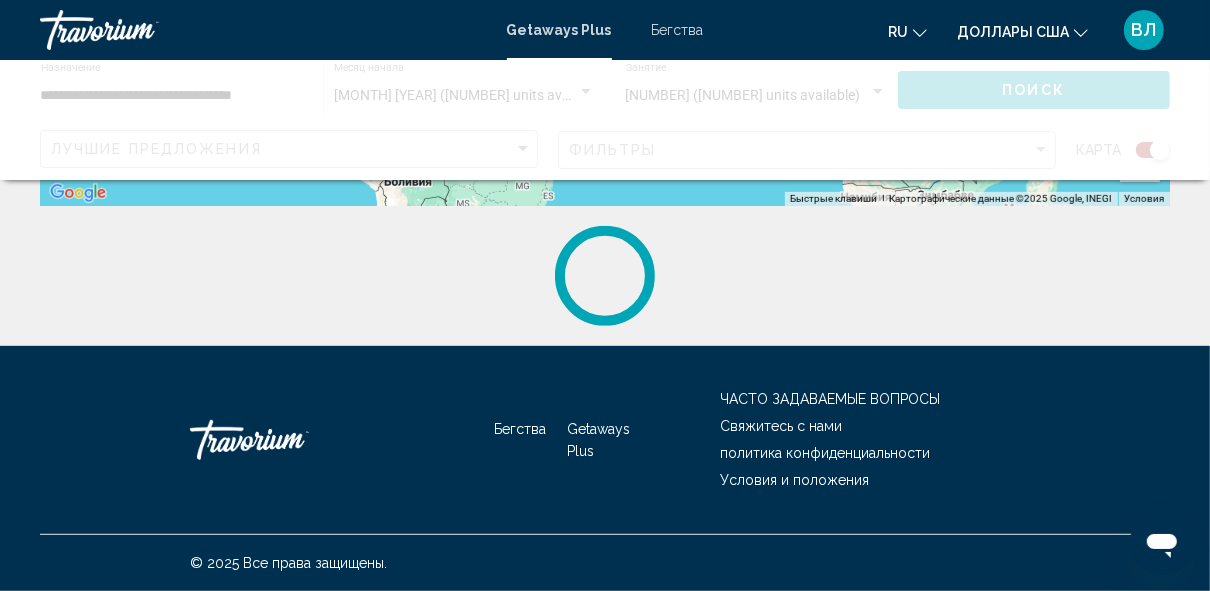 scroll, scrollTop: 0, scrollLeft: 0, axis: both 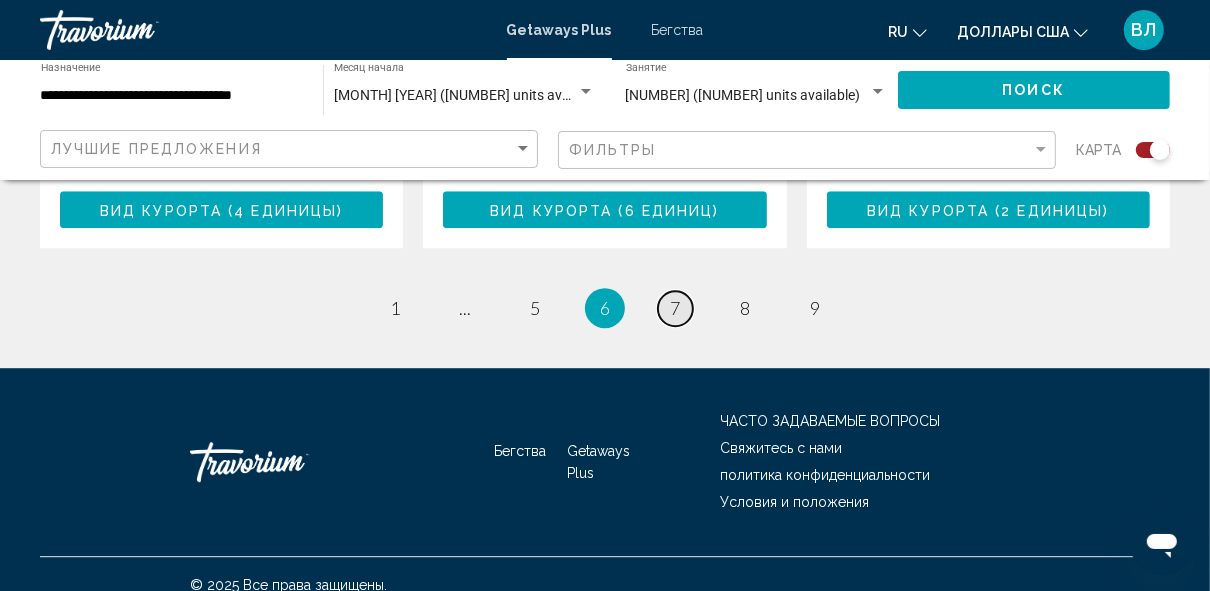 click on "7" at bounding box center (675, 308) 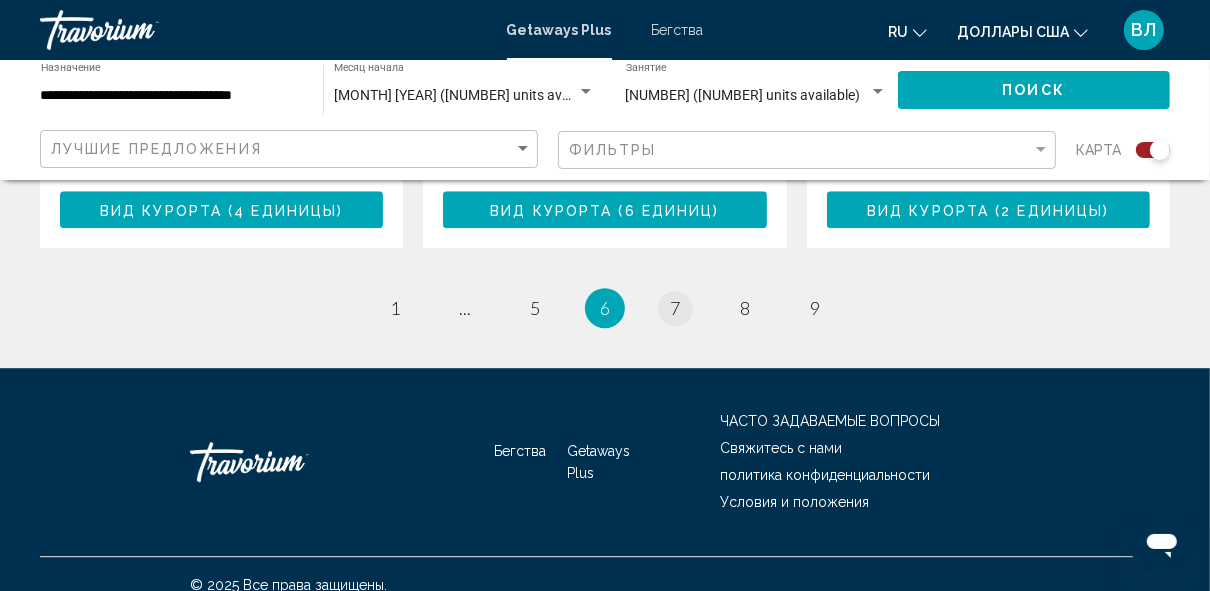 scroll, scrollTop: 0, scrollLeft: 0, axis: both 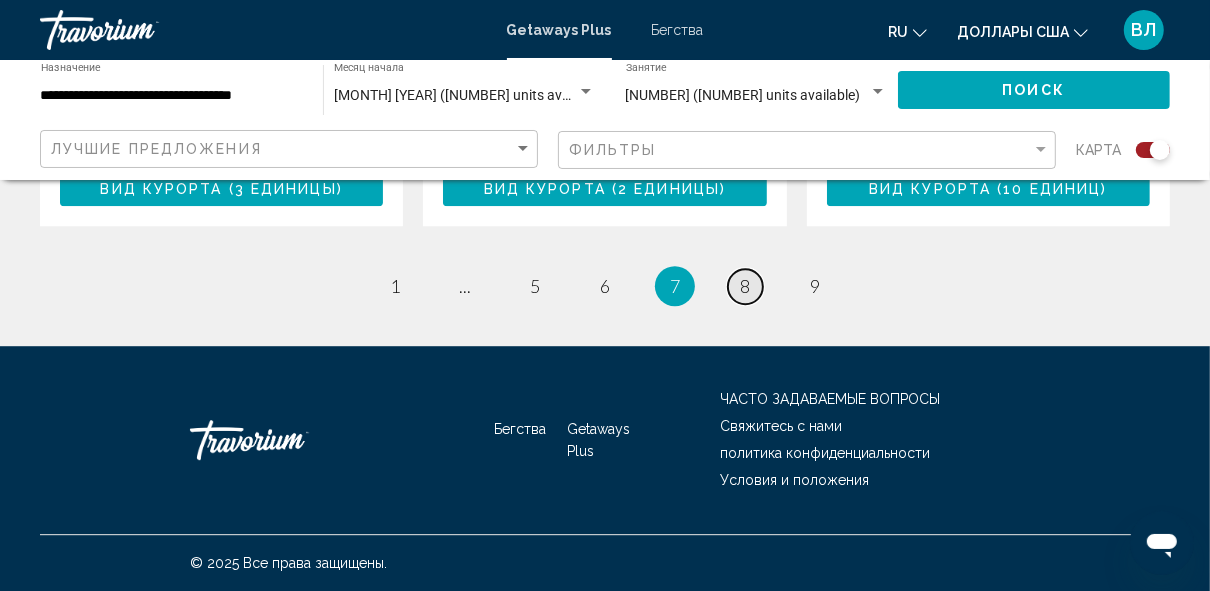 click on "8" at bounding box center [745, 286] 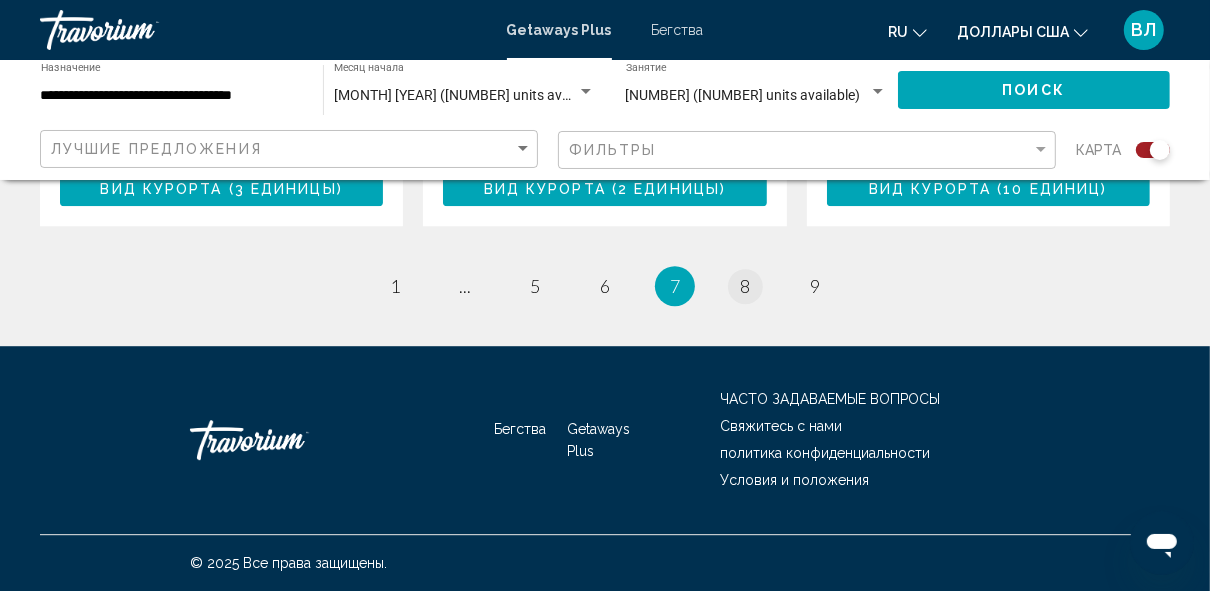 scroll, scrollTop: 0, scrollLeft: 0, axis: both 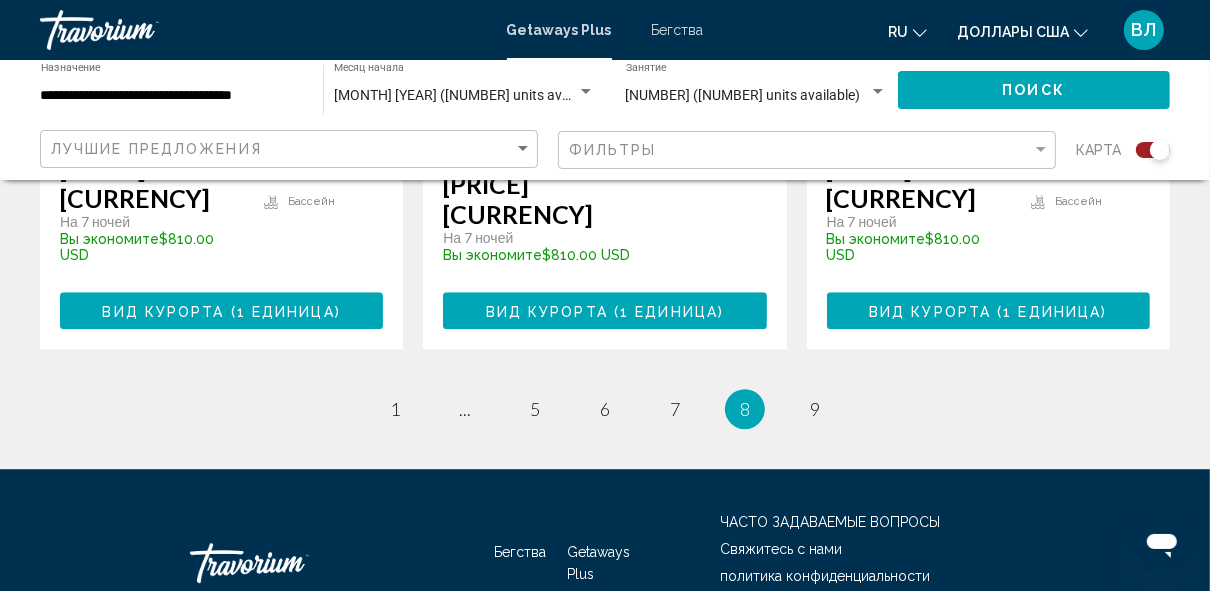 drag, startPoint x: 1217, startPoint y: 82, endPoint x: 55, endPoint y: 43, distance: 1162.6543 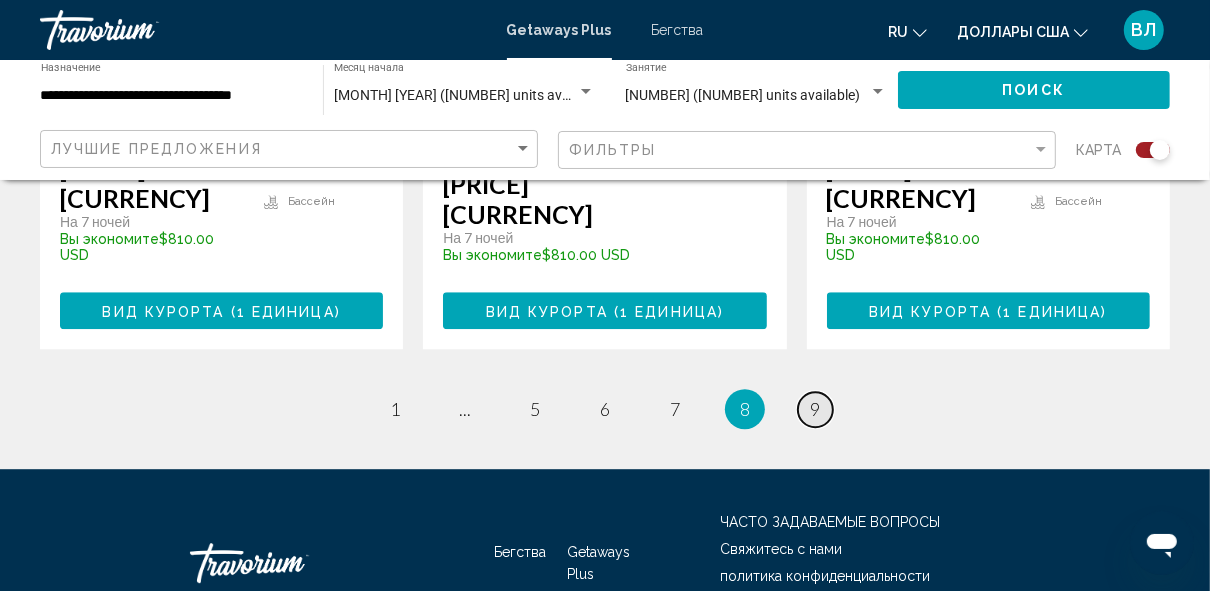 click on "9" at bounding box center [815, 409] 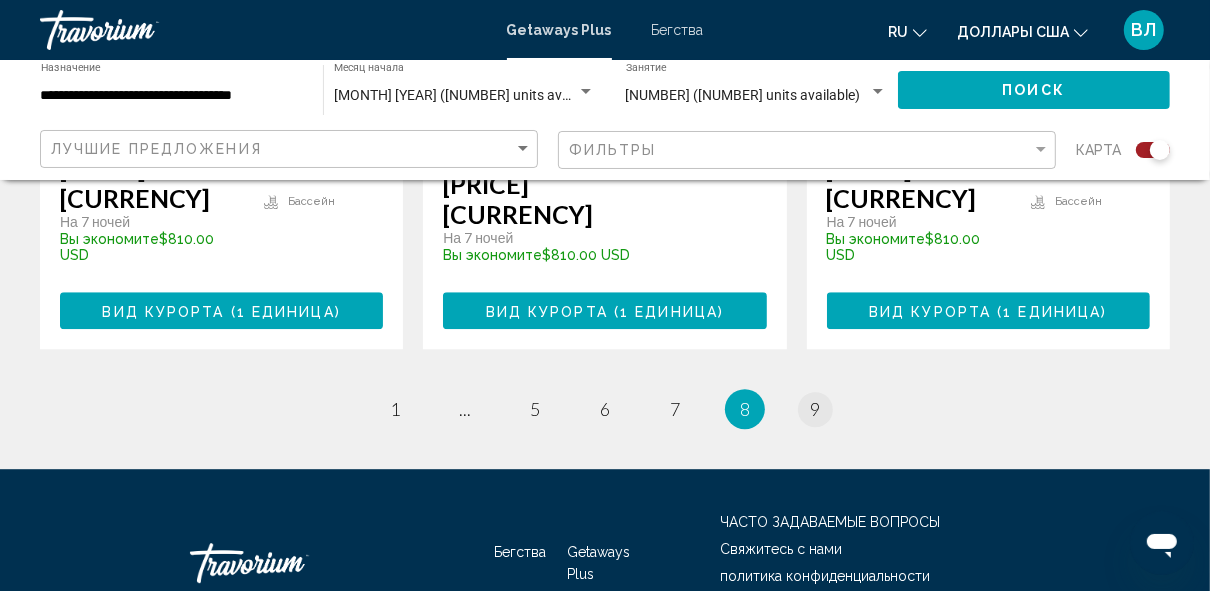 scroll, scrollTop: 0, scrollLeft: 0, axis: both 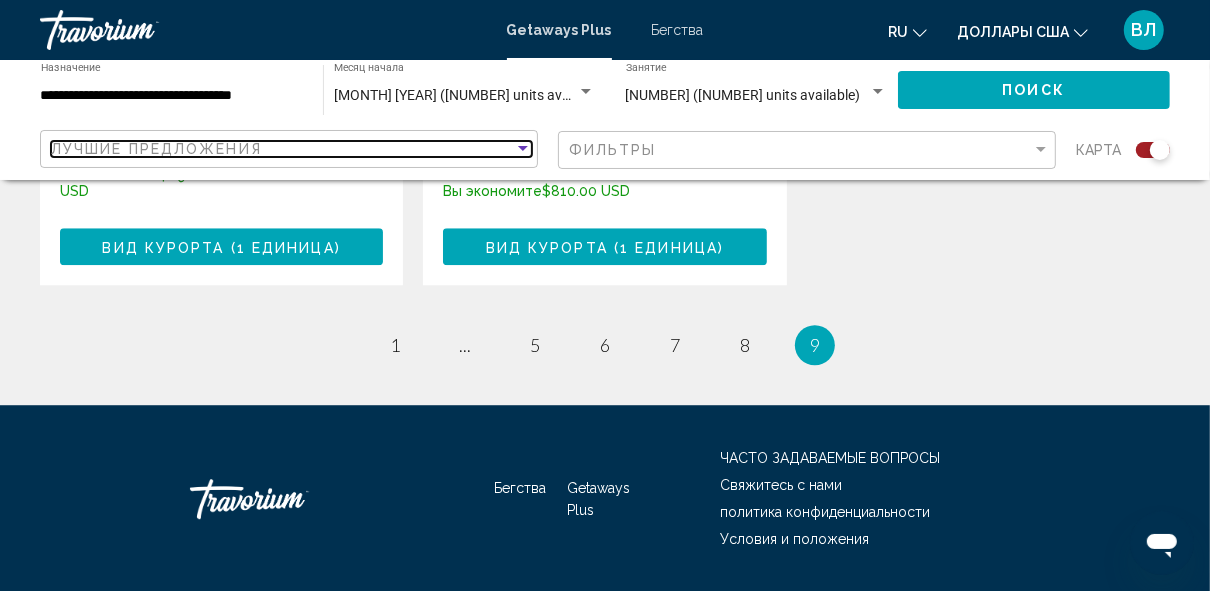 click at bounding box center (523, 148) 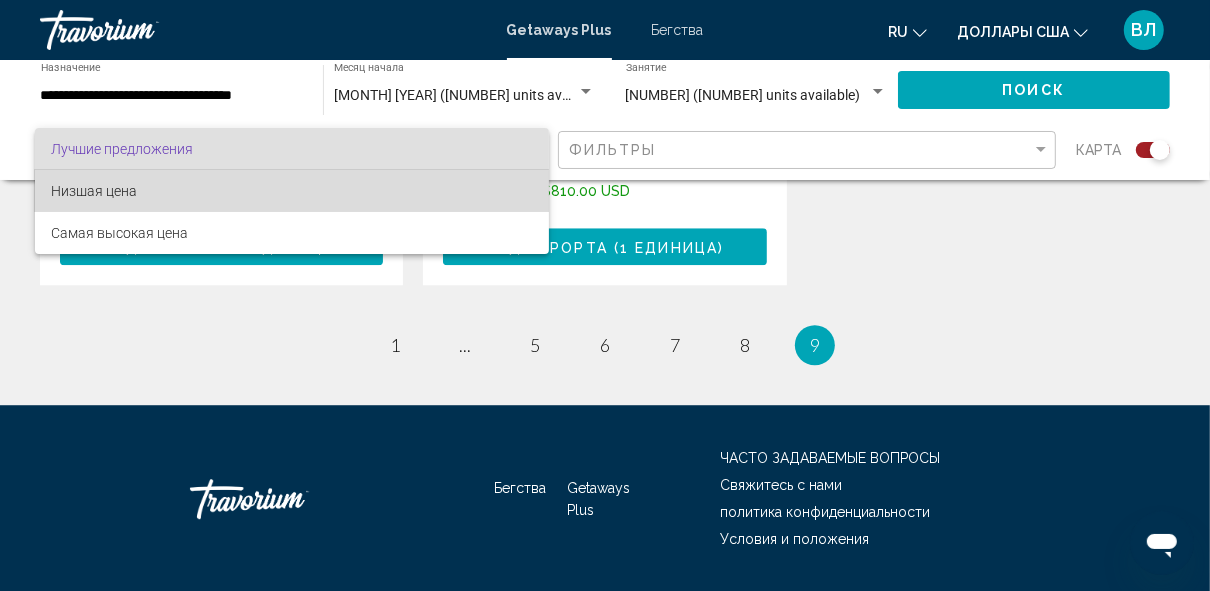 click on "Низшая цена" at bounding box center (94, 191) 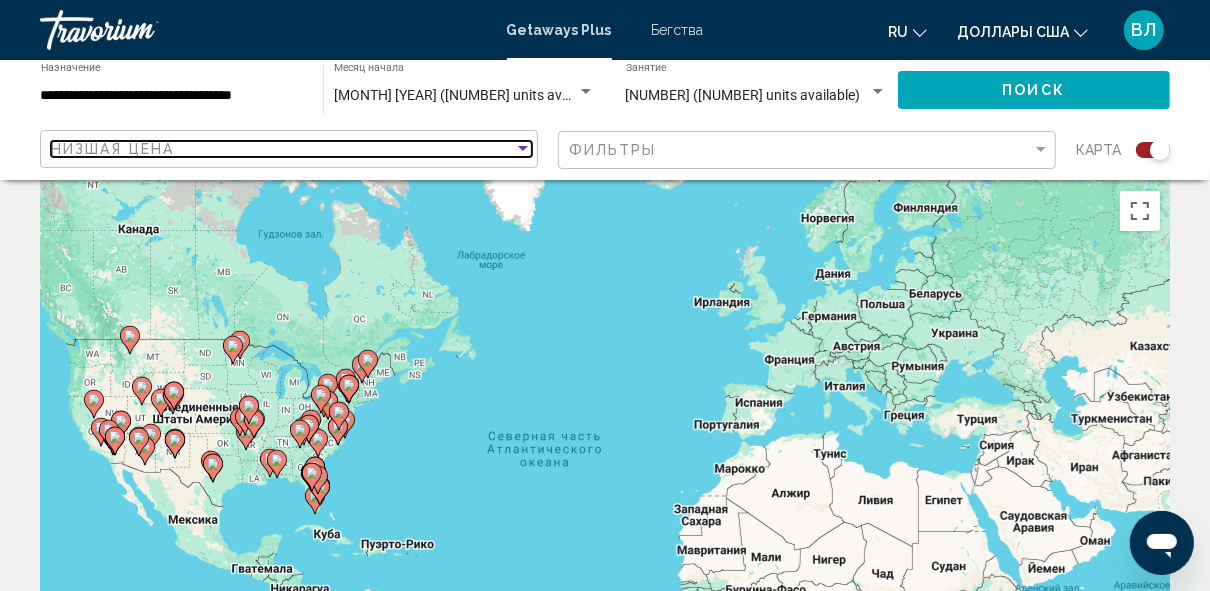 scroll, scrollTop: 0, scrollLeft: 0, axis: both 